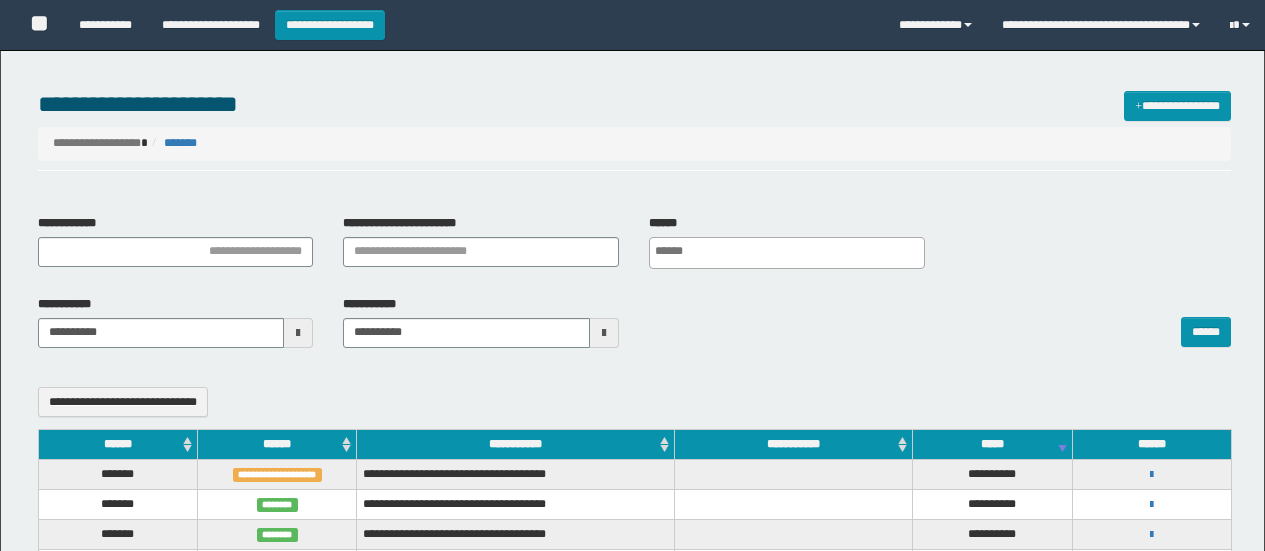 select 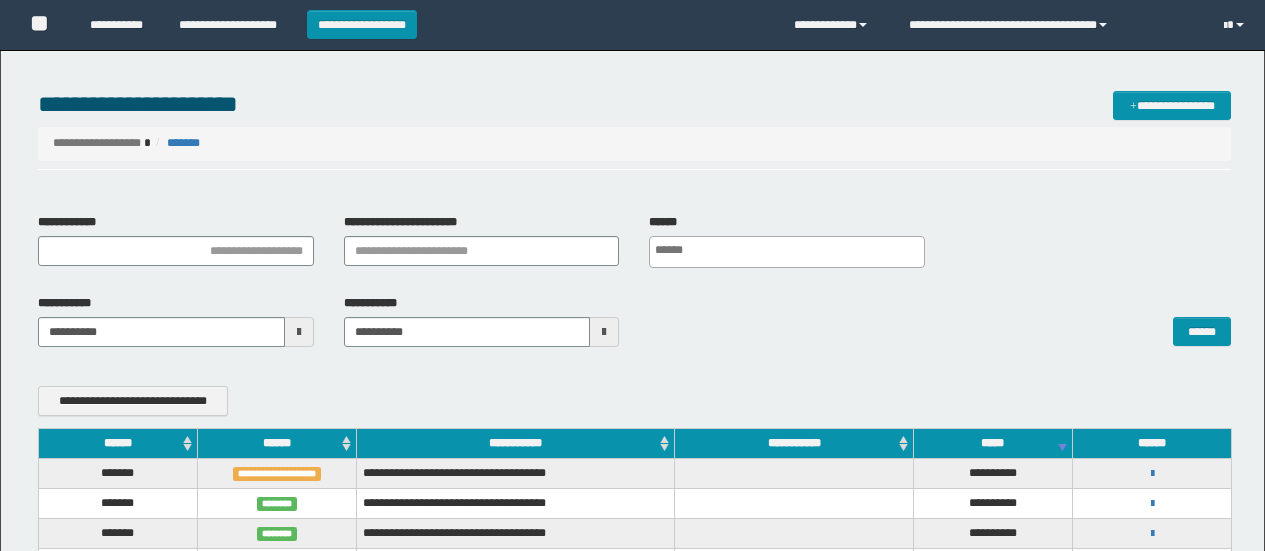scroll, scrollTop: 0, scrollLeft: 0, axis: both 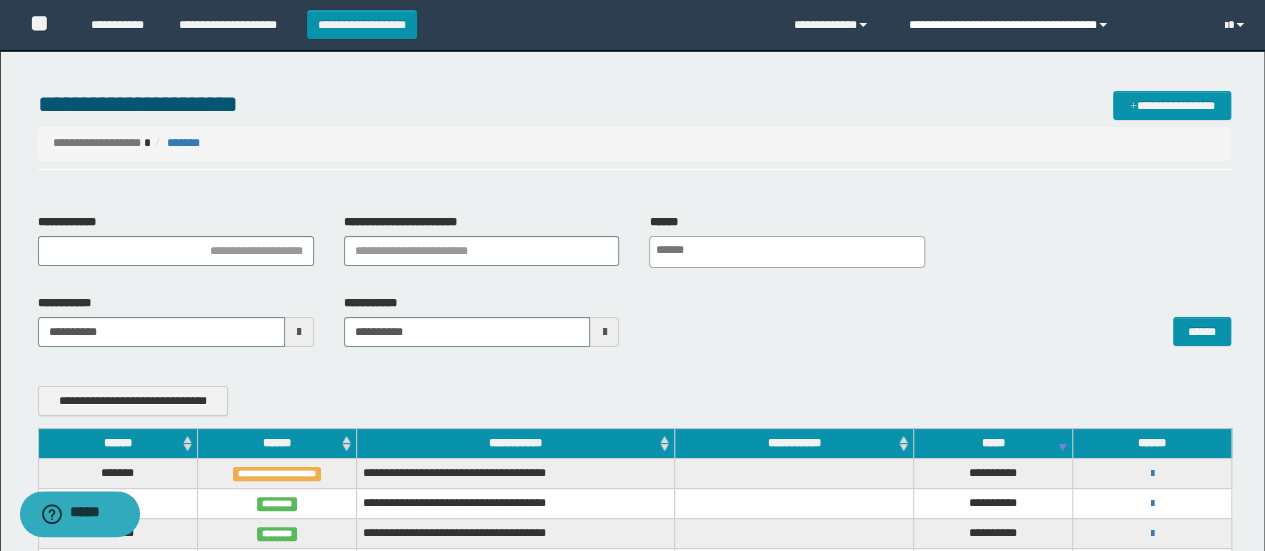 click on "**********" at bounding box center [1051, 25] 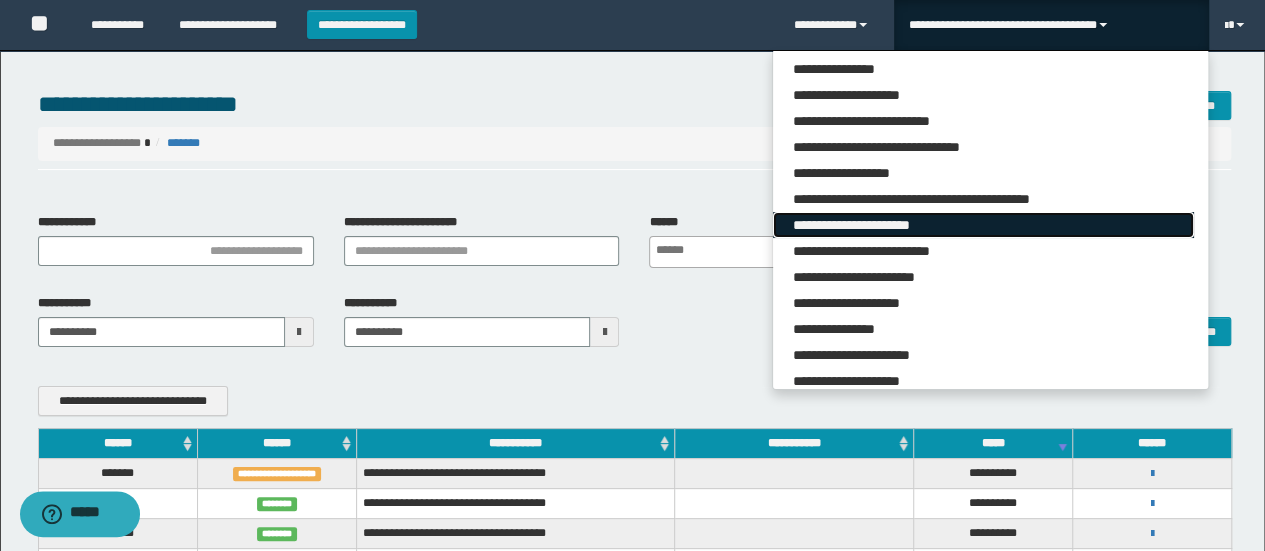 click on "**********" at bounding box center (983, 225) 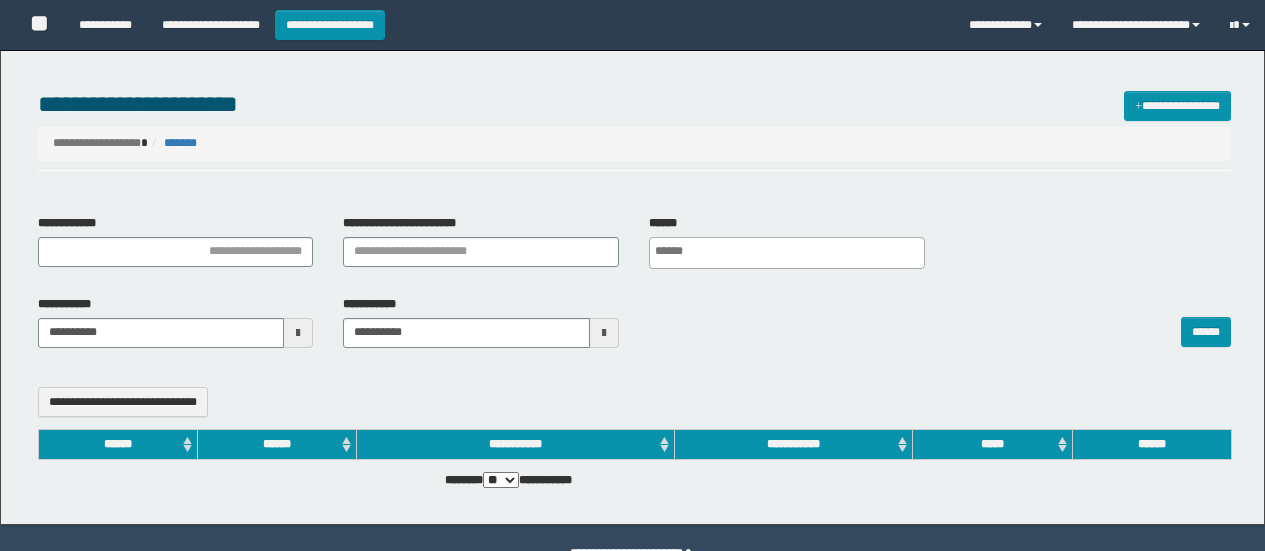 select 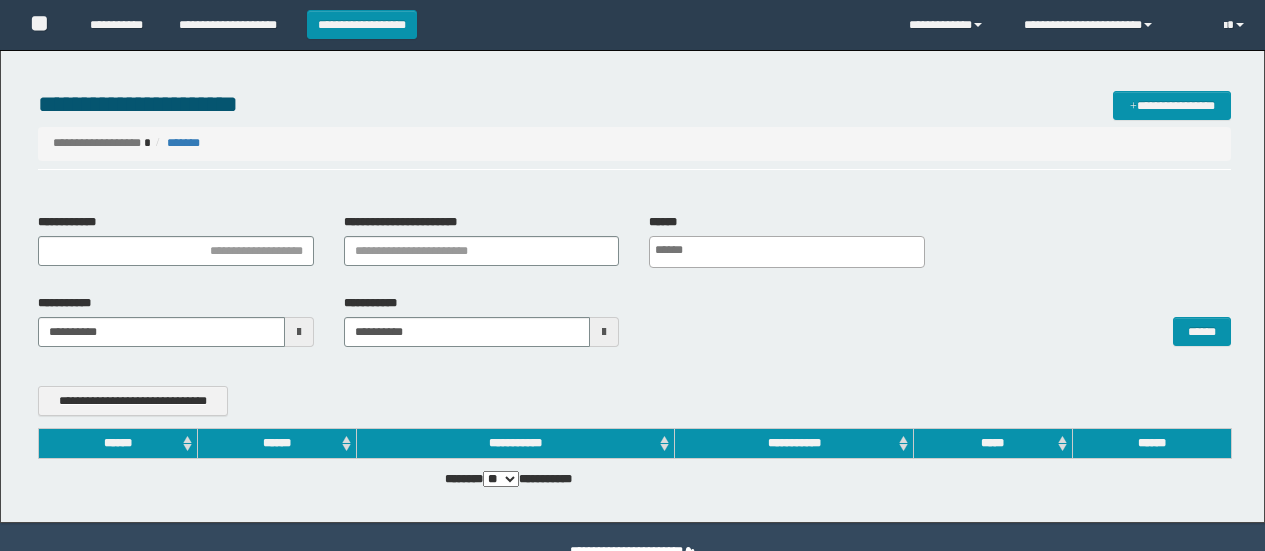 scroll, scrollTop: 0, scrollLeft: 0, axis: both 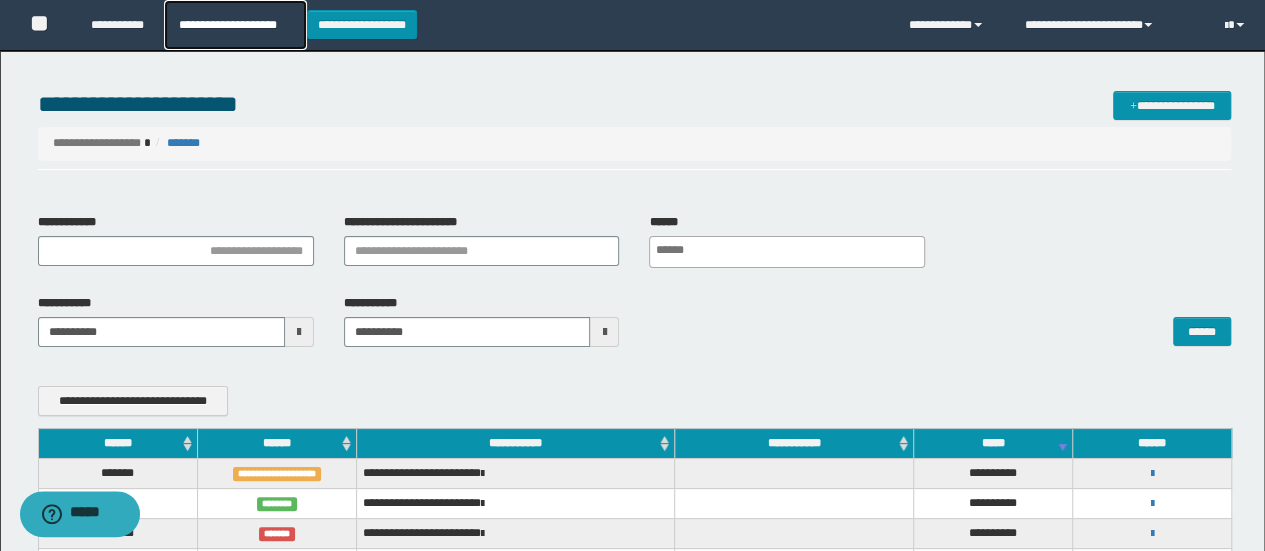 click on "**********" at bounding box center (235, 25) 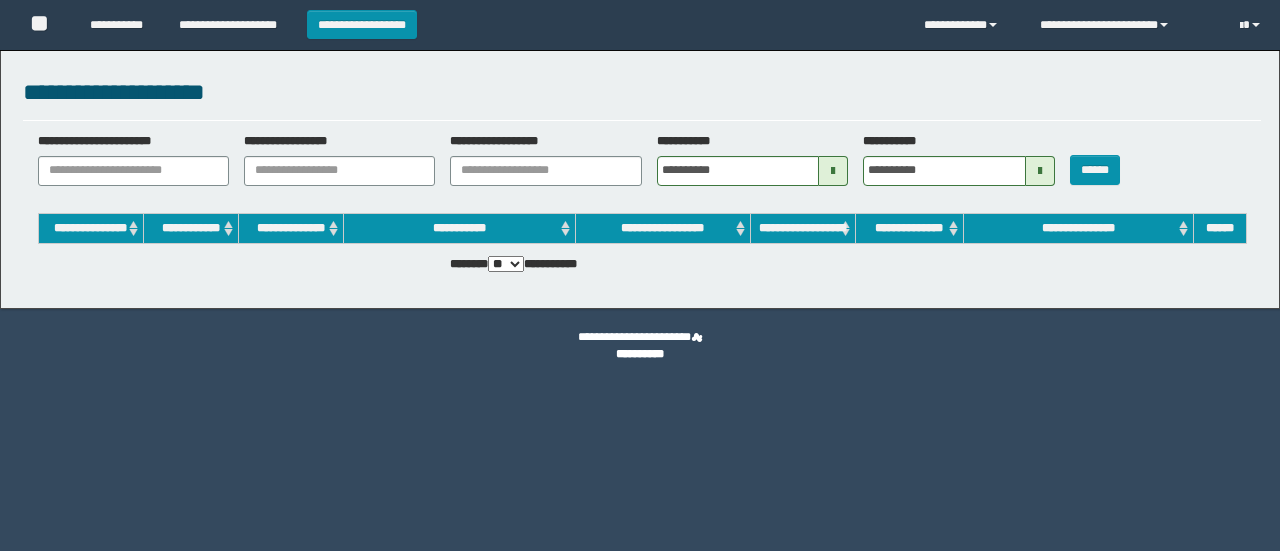 scroll, scrollTop: 0, scrollLeft: 0, axis: both 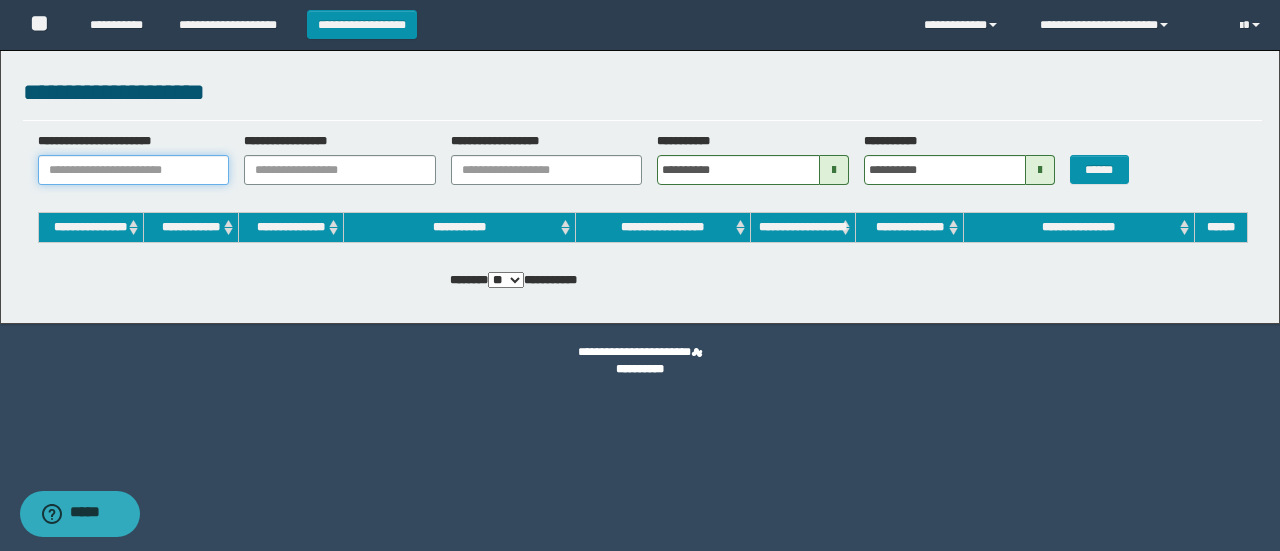 click on "**********" at bounding box center (134, 170) 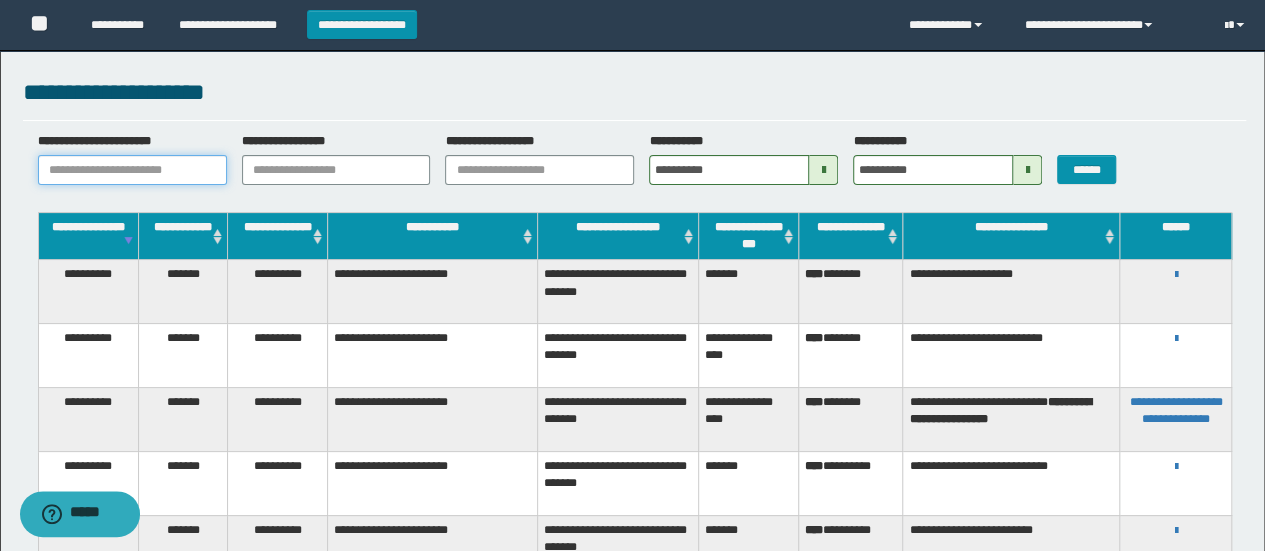drag, startPoint x: 139, startPoint y: 171, endPoint x: 91, endPoint y: 170, distance: 48.010414 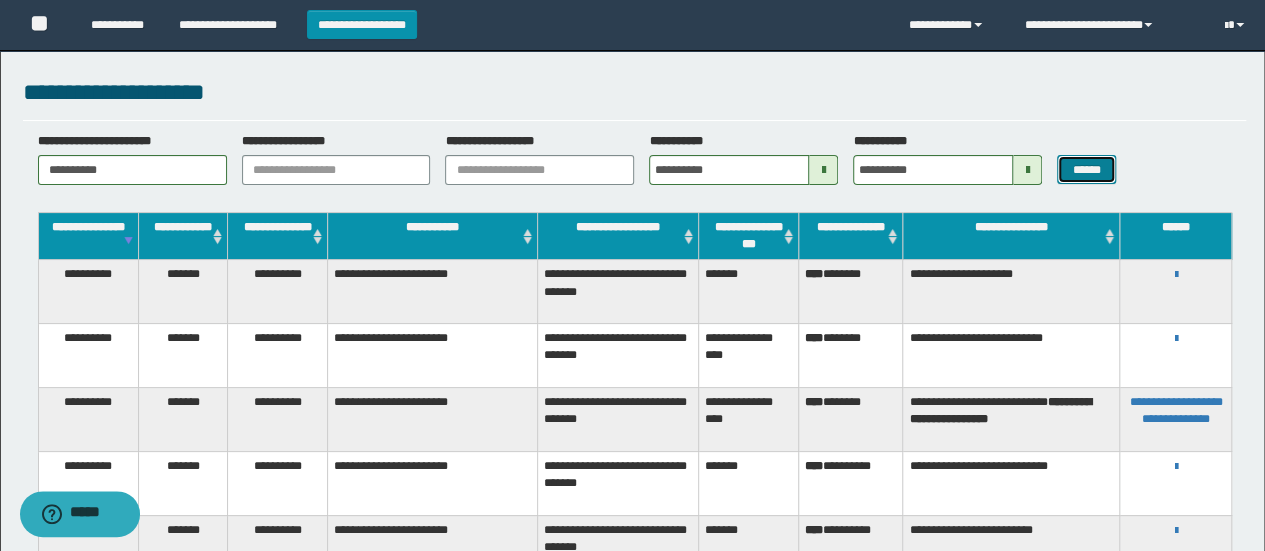 click on "******" at bounding box center (1086, 169) 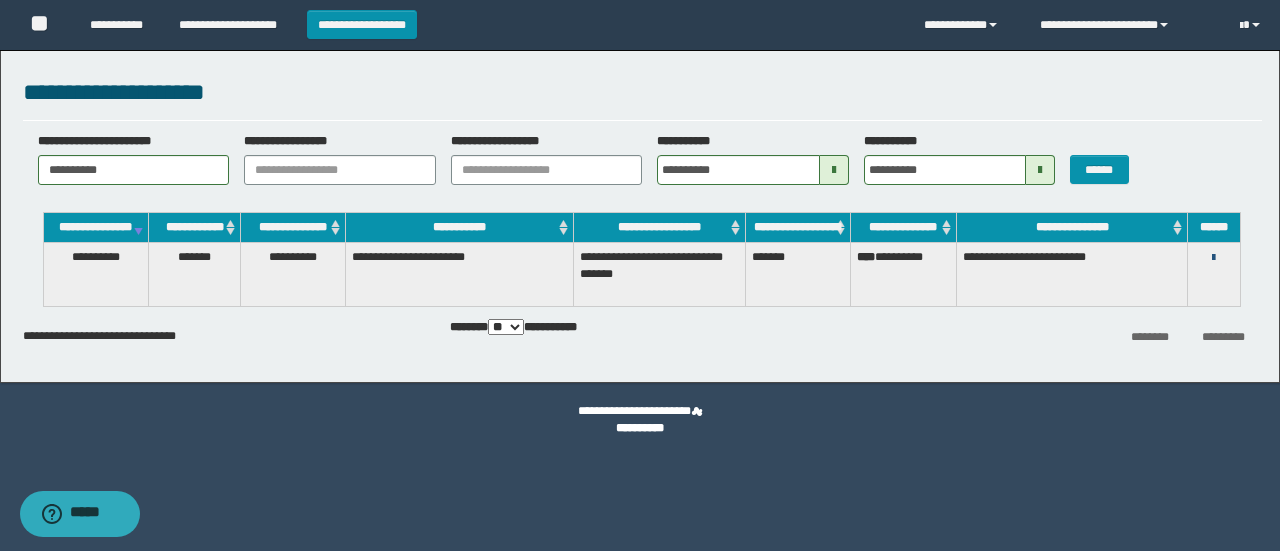 click at bounding box center (1213, 258) 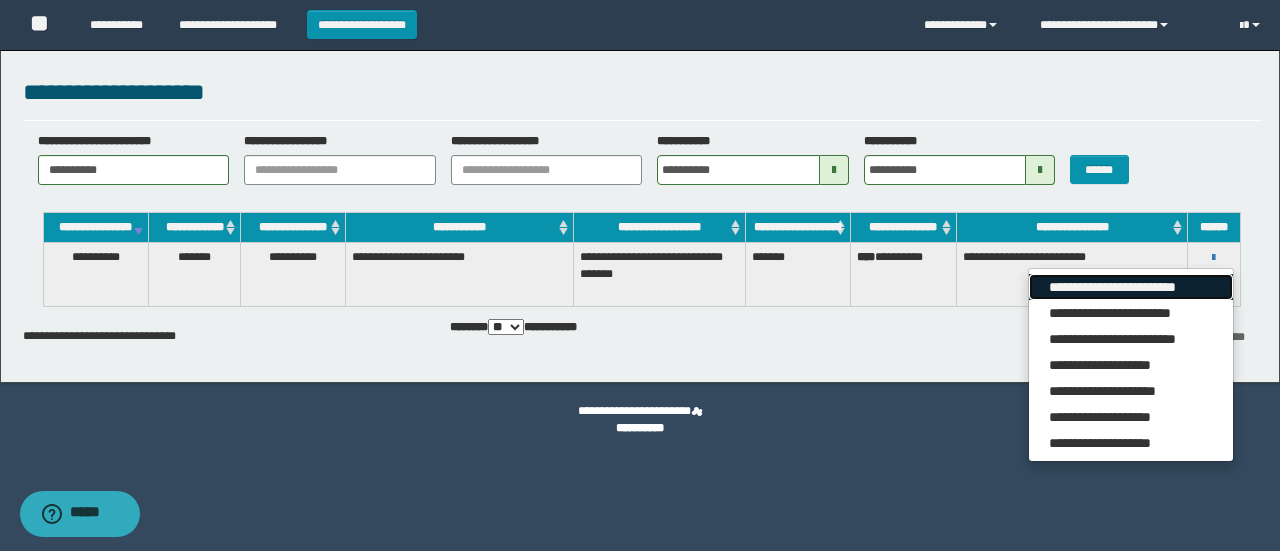 click on "**********" at bounding box center (1130, 287) 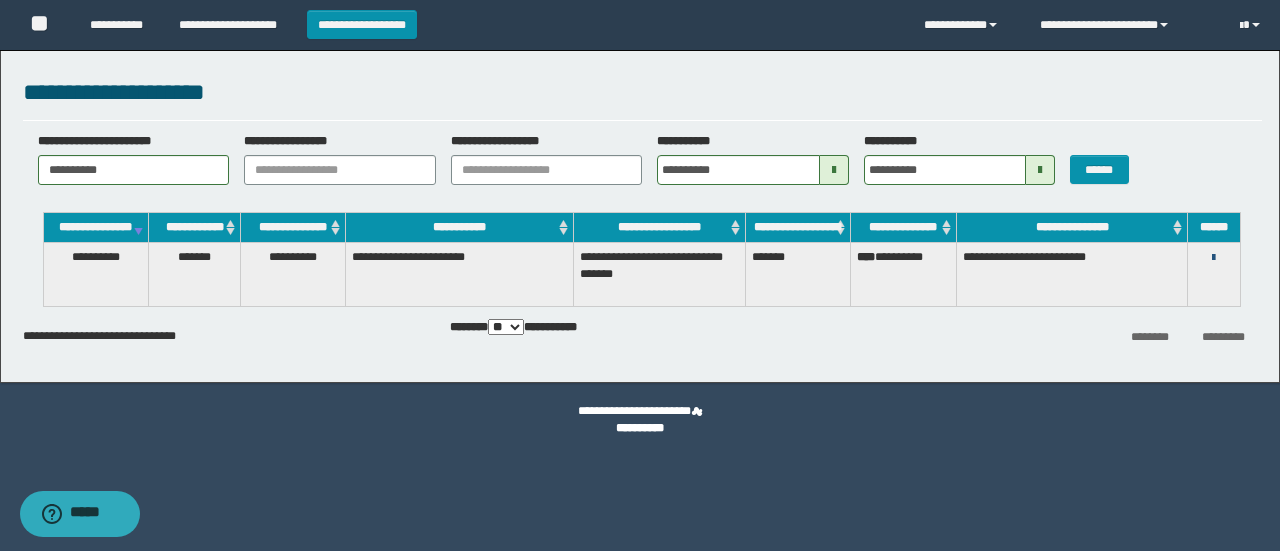 click at bounding box center [1213, 258] 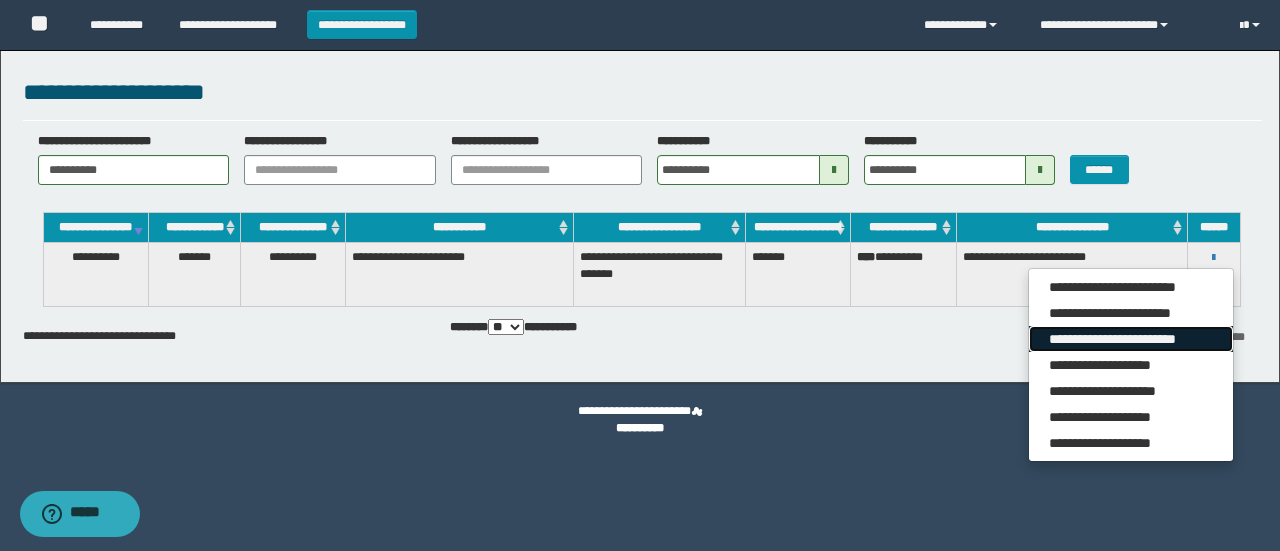 click on "**********" at bounding box center (1130, 339) 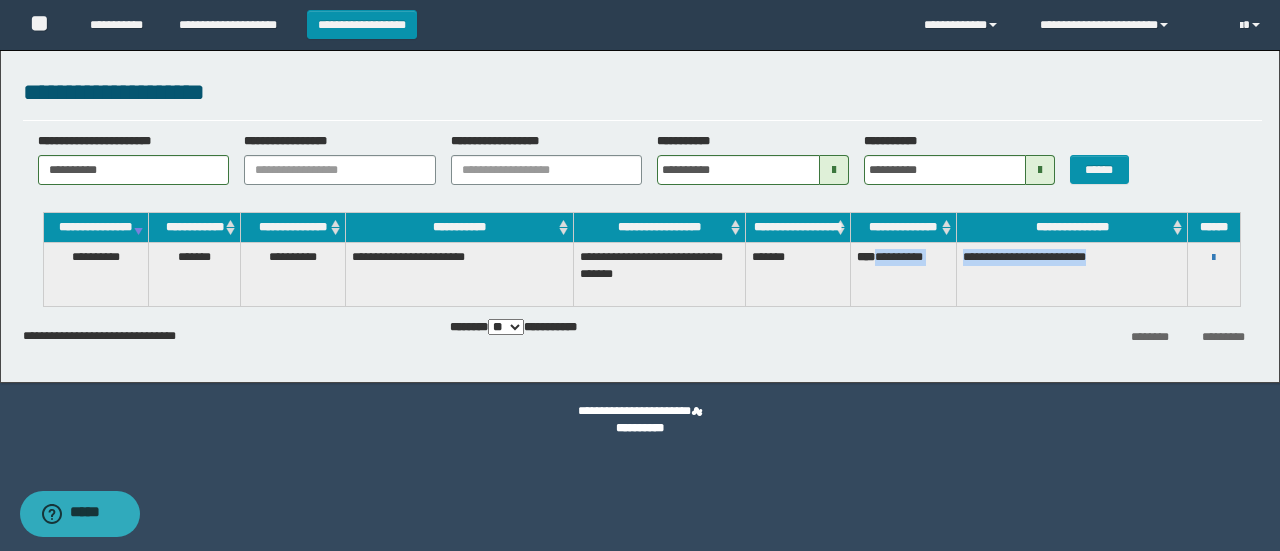 drag, startPoint x: 880, startPoint y: 271, endPoint x: 1154, endPoint y: 275, distance: 274.0292 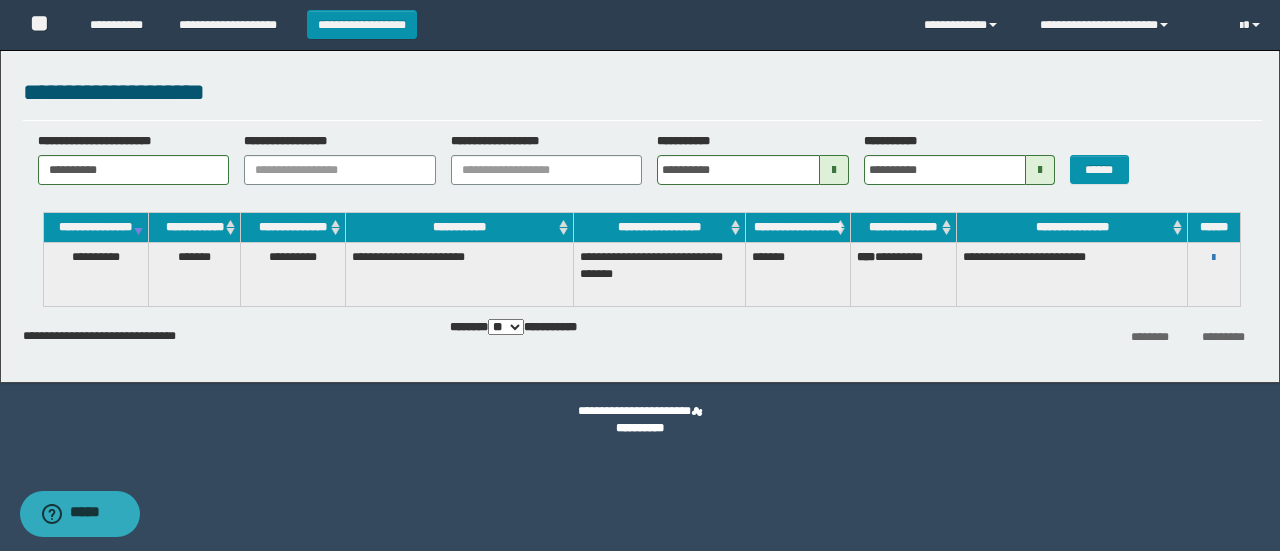 click on "**********" at bounding box center (642, 288) 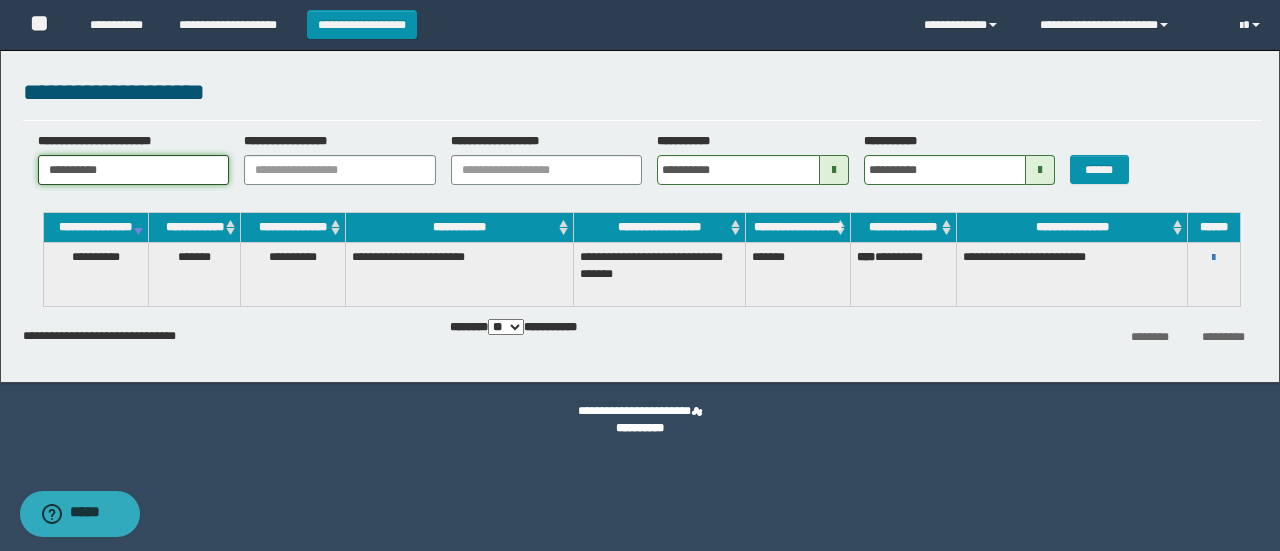 click on "**********" at bounding box center [134, 170] 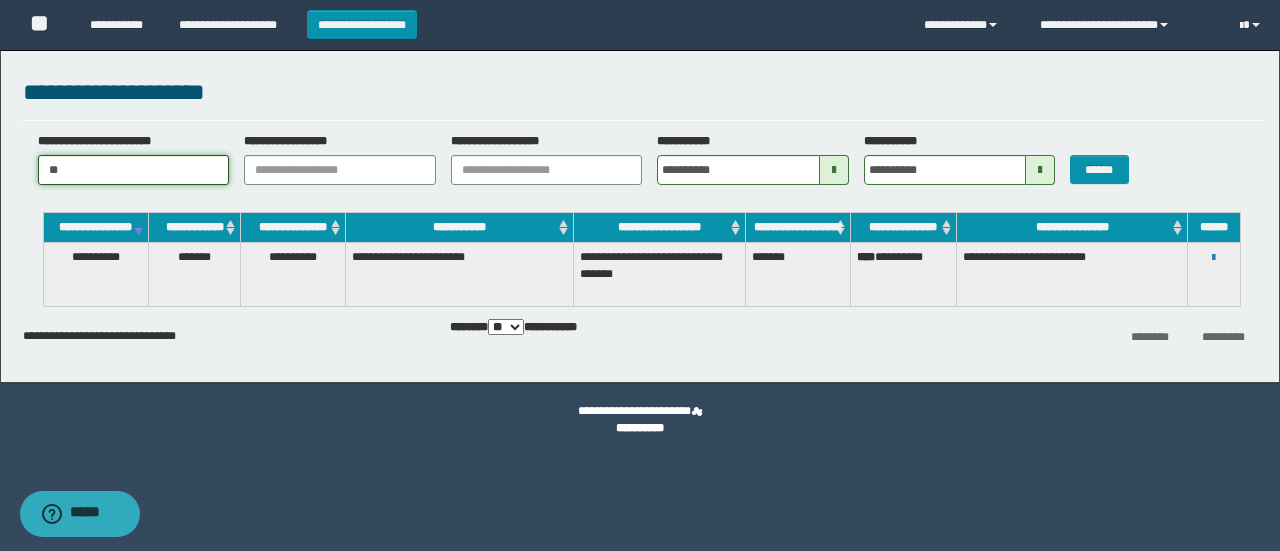 type on "*" 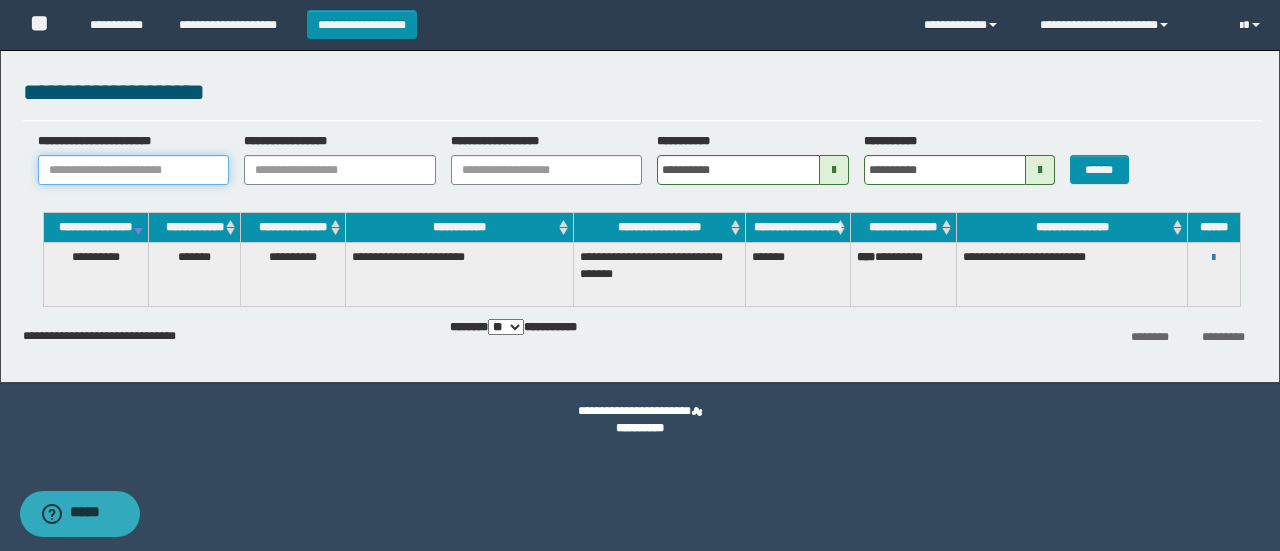 paste on "**********" 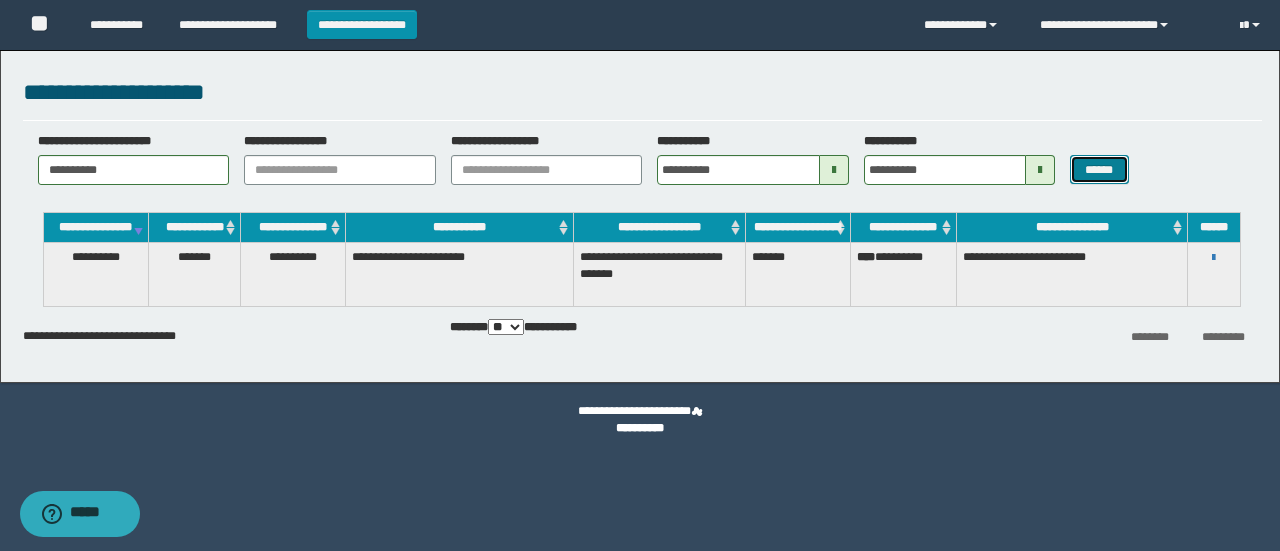 click on "******" at bounding box center (1099, 169) 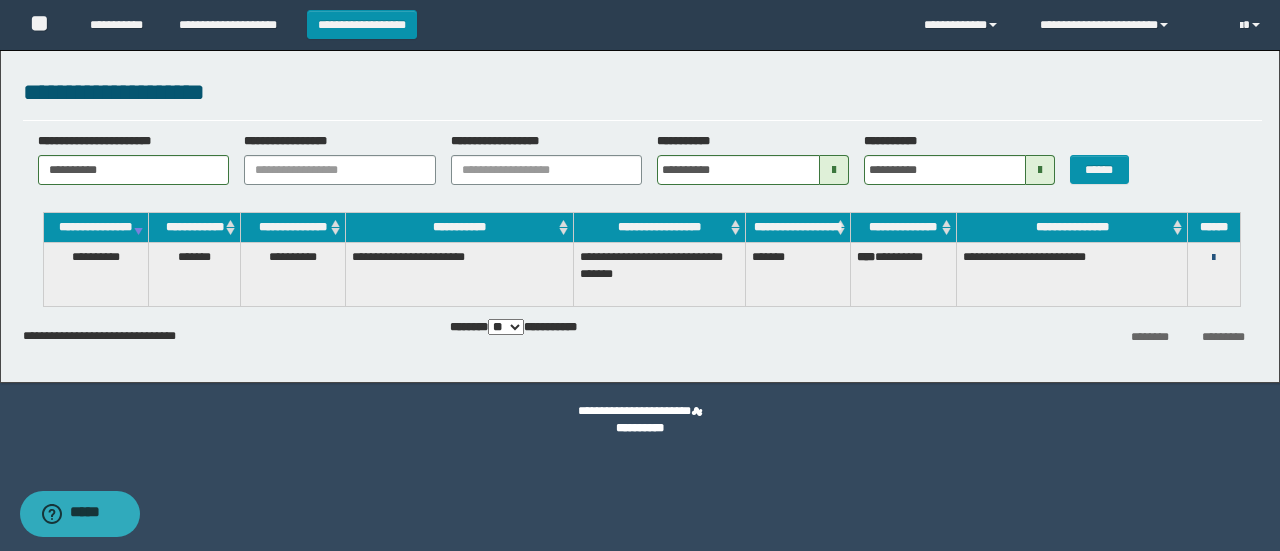 drag, startPoint x: 1214, startPoint y: 271, endPoint x: 1192, endPoint y: 274, distance: 22.203604 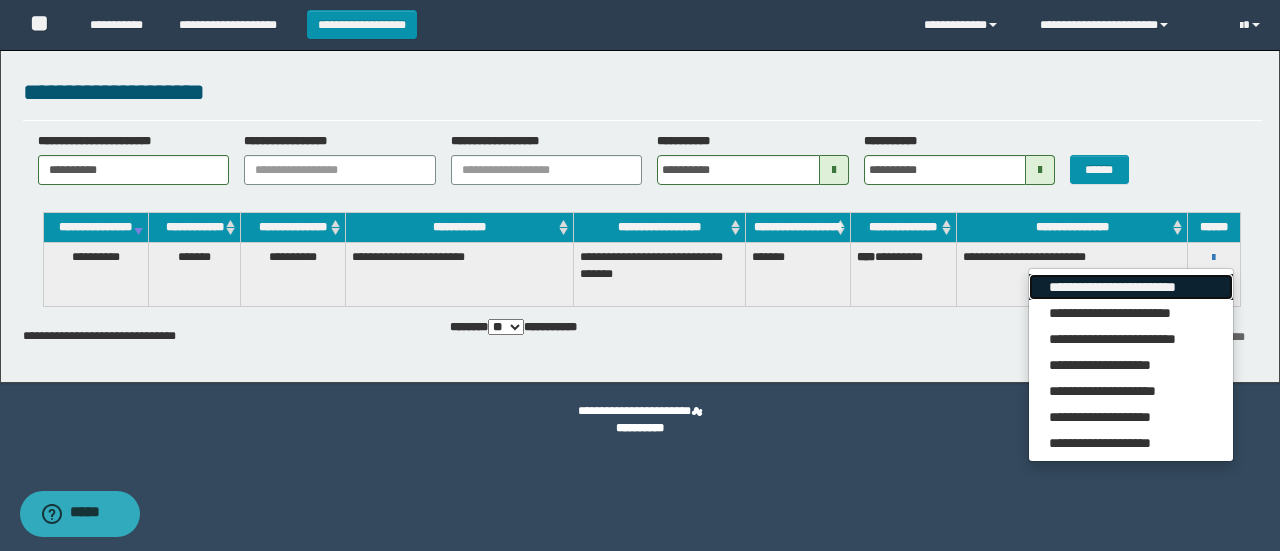 click on "**********" at bounding box center (1130, 287) 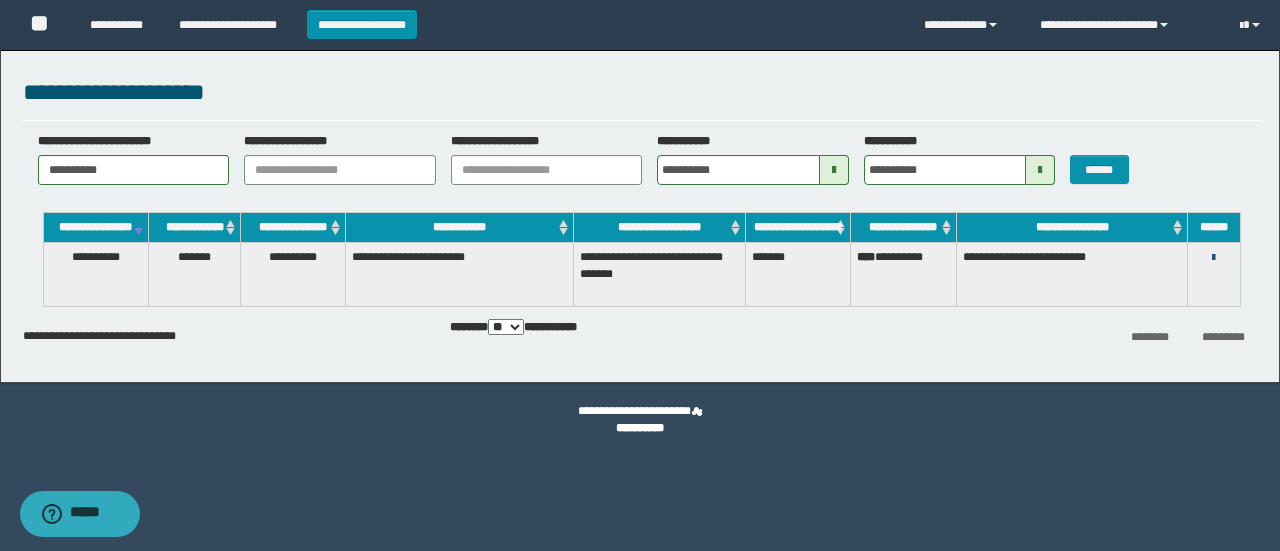 click at bounding box center [1213, 258] 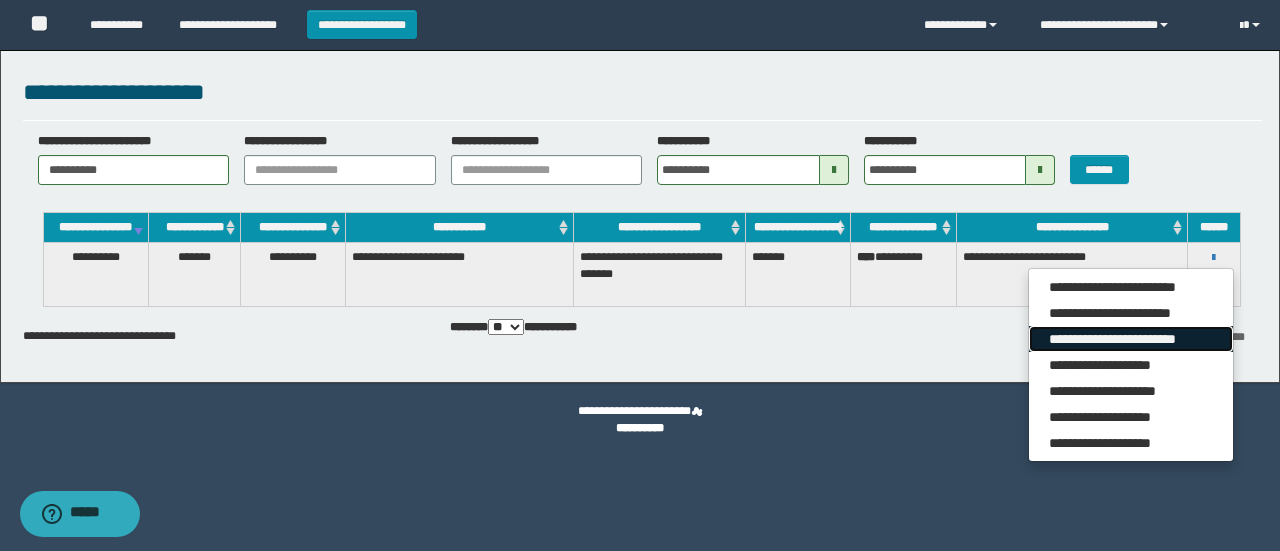 click on "**********" at bounding box center (1130, 339) 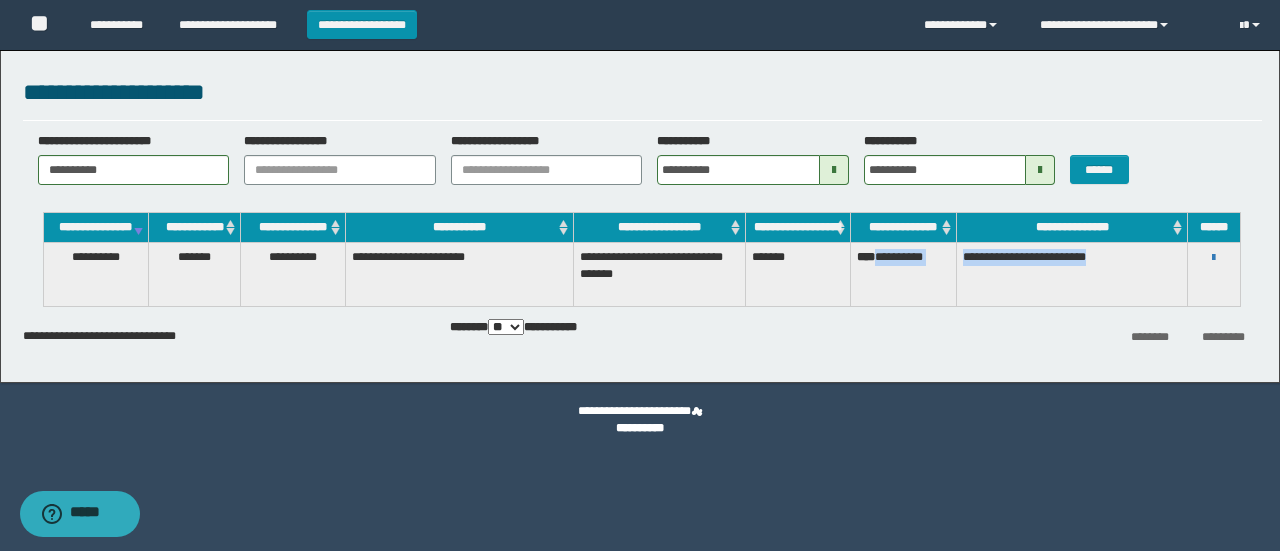 drag, startPoint x: 880, startPoint y: 271, endPoint x: 1152, endPoint y: 277, distance: 272.06616 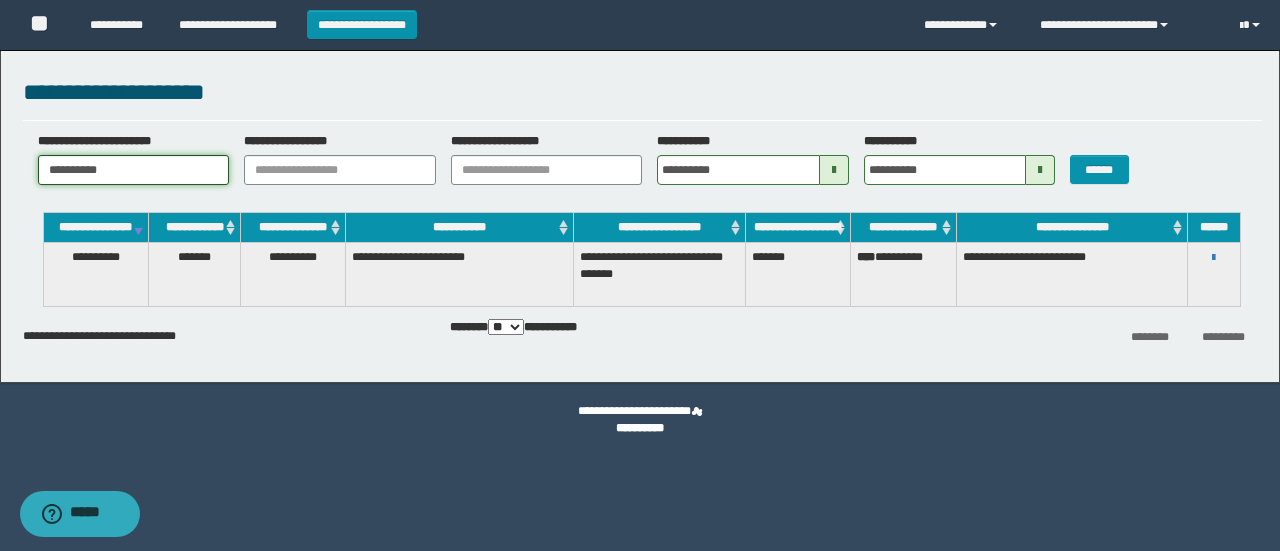 click on "**********" at bounding box center [134, 170] 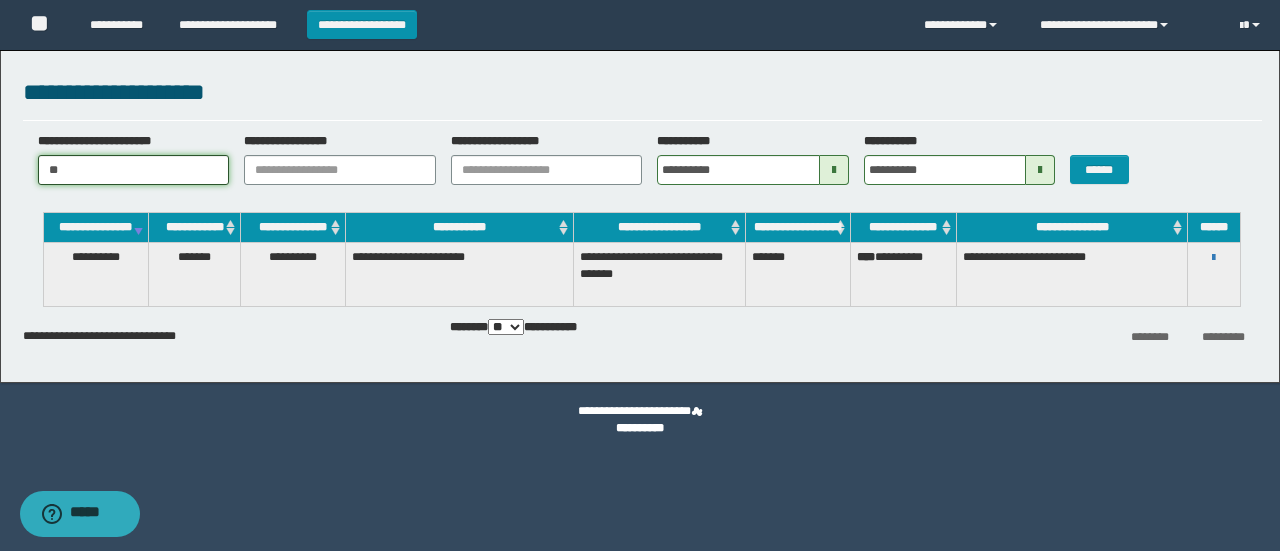 type on "*" 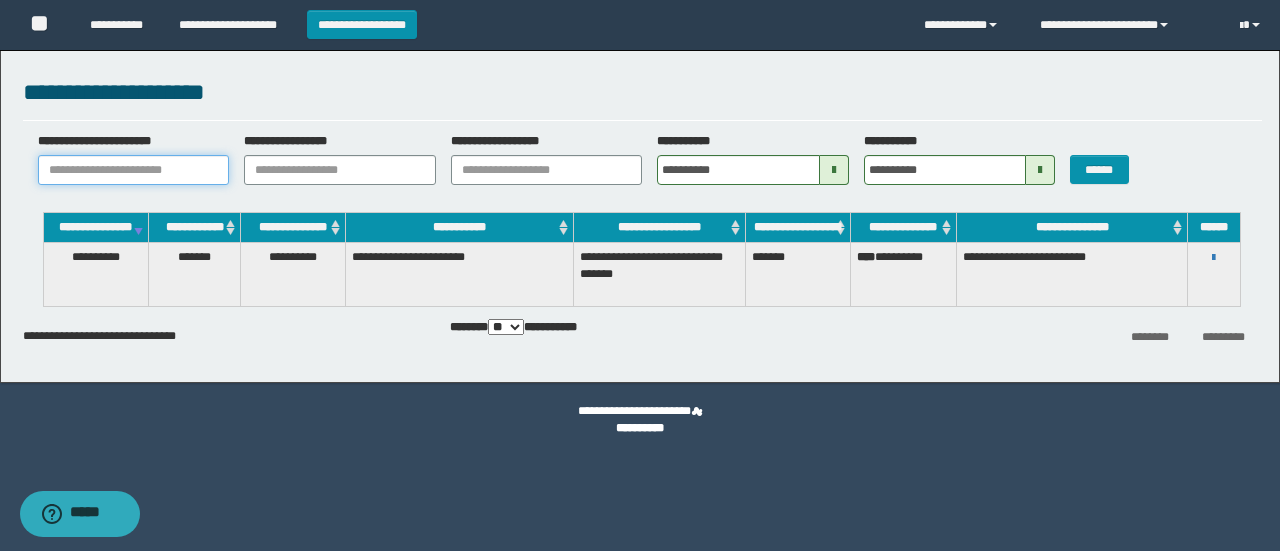 paste on "********" 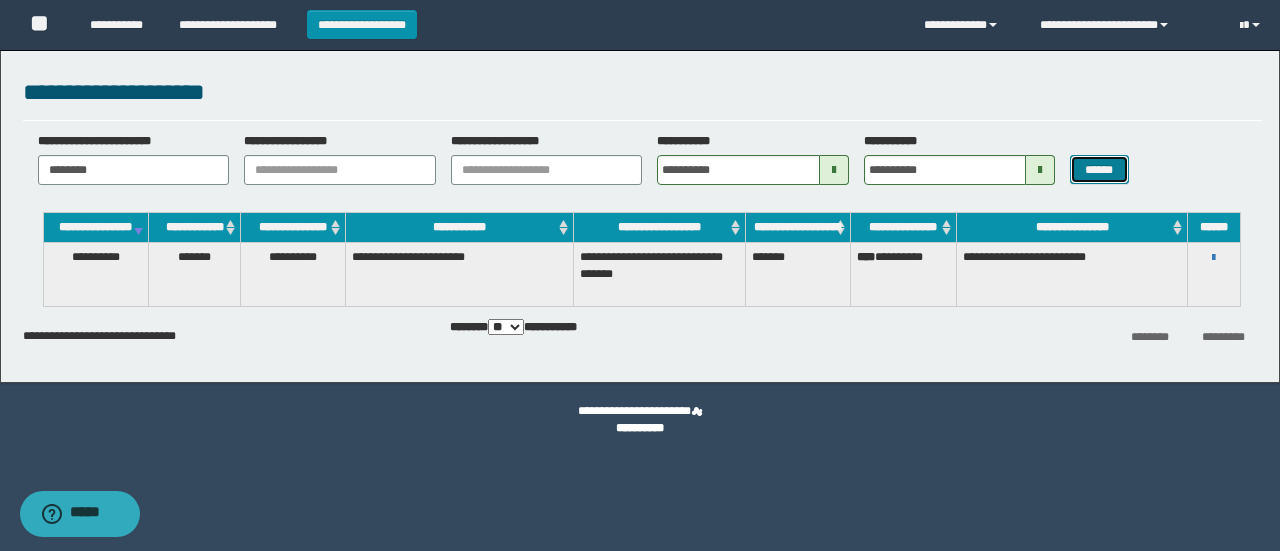 click on "******" at bounding box center [1099, 169] 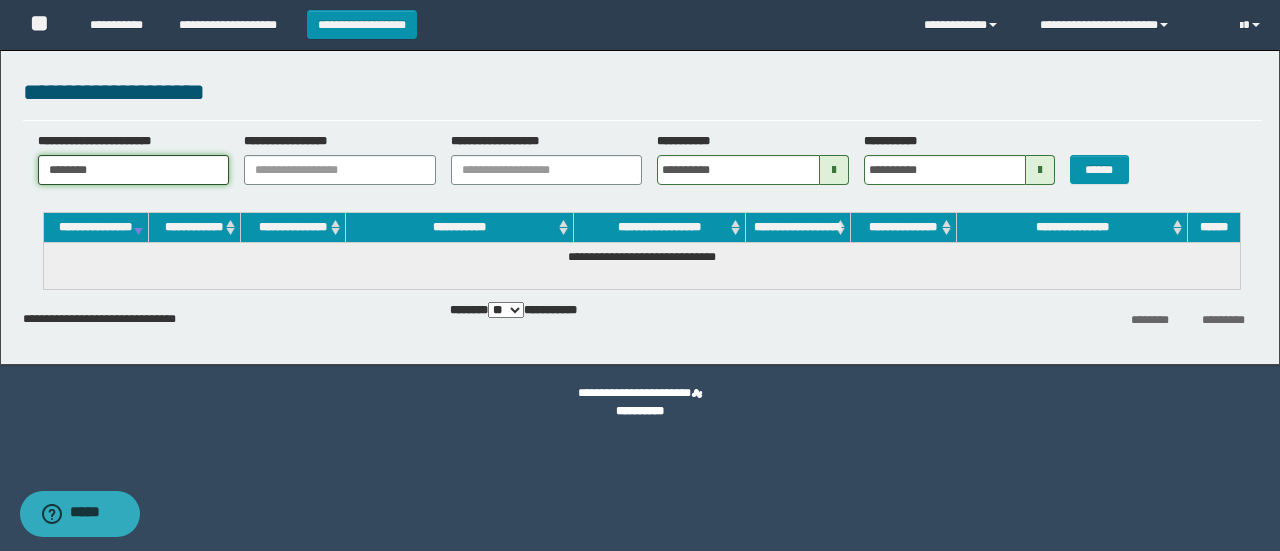 click on "********" at bounding box center (134, 170) 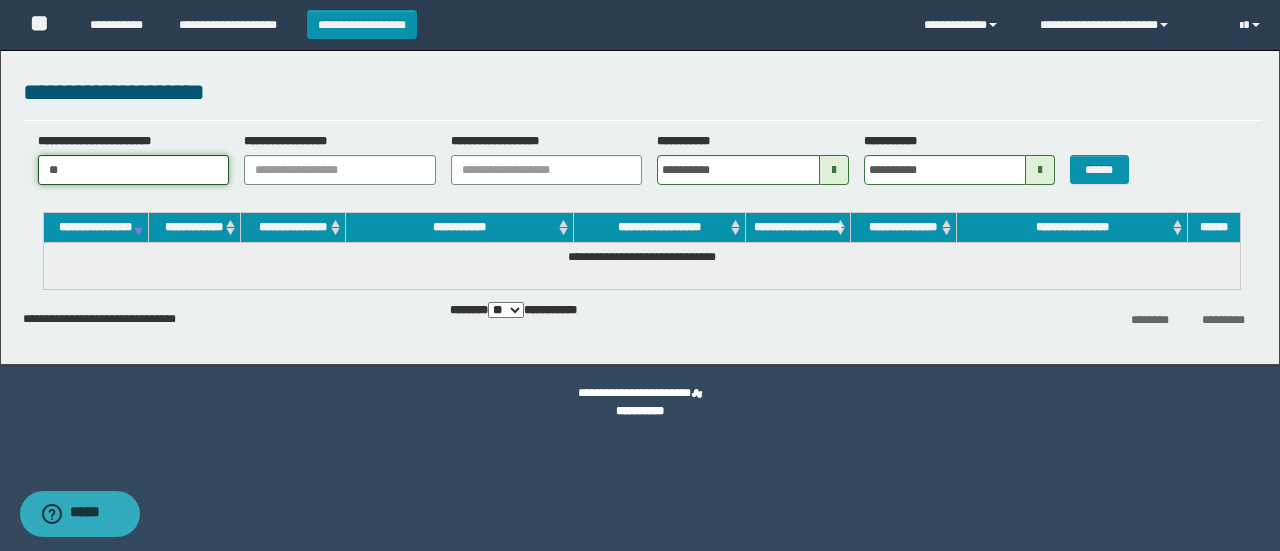 type on "*" 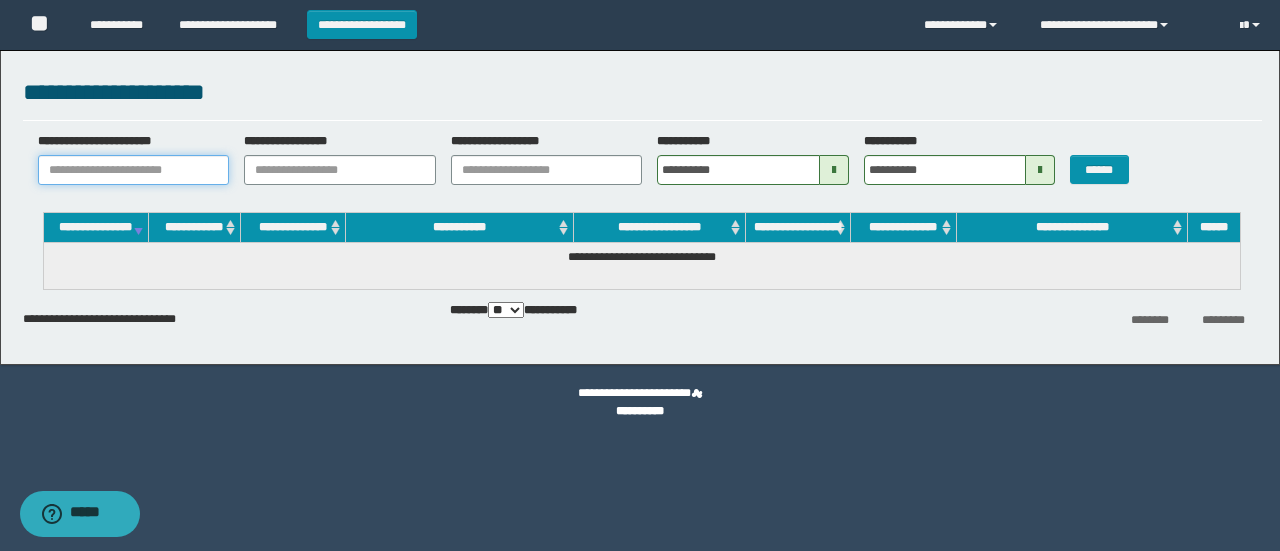 paste on "**********" 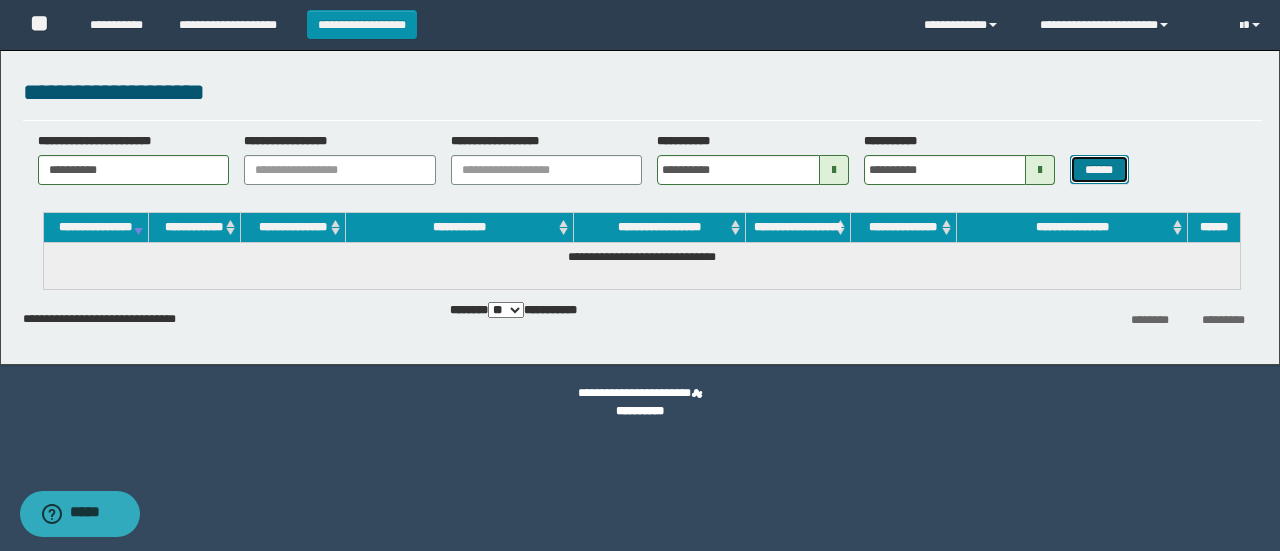 click on "******" at bounding box center [1099, 169] 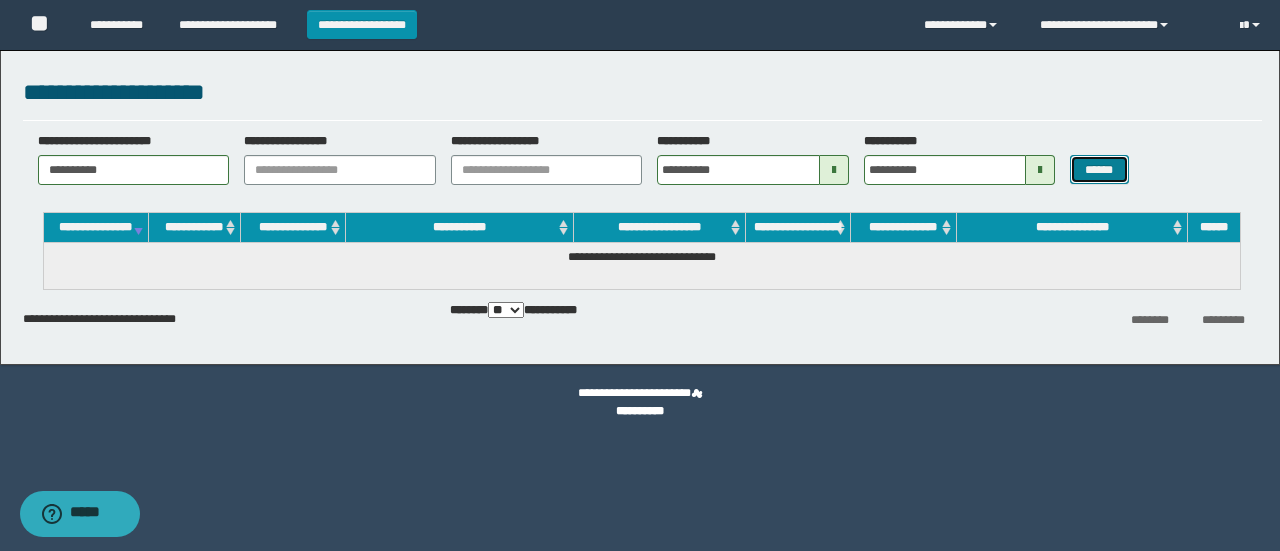 click on "******" at bounding box center [1099, 169] 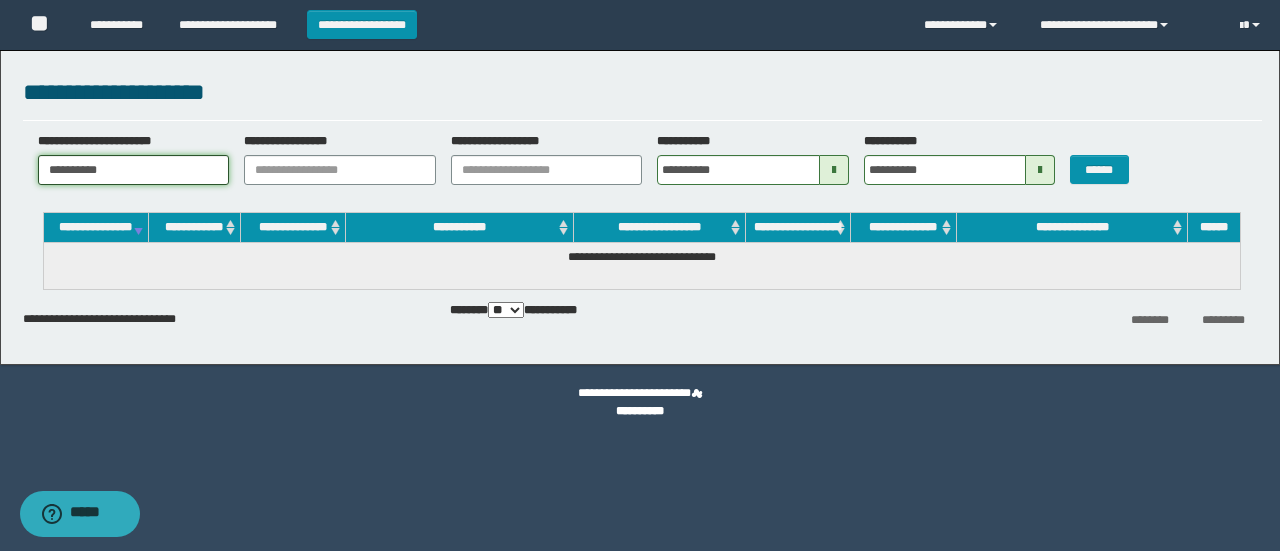 click on "**********" at bounding box center (134, 170) 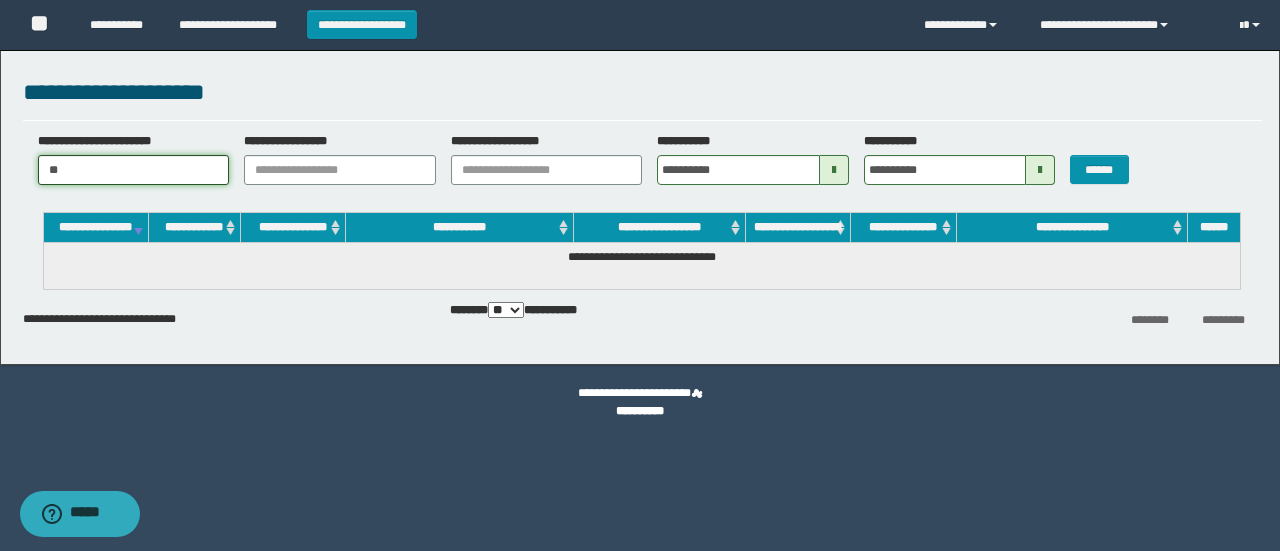 type on "*" 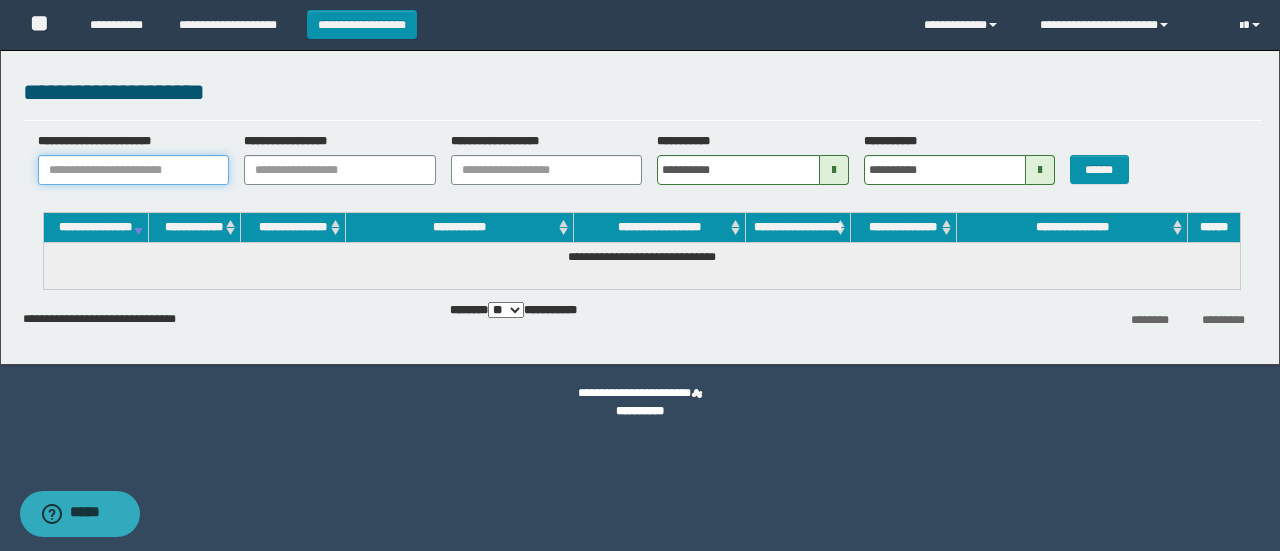paste on "**********" 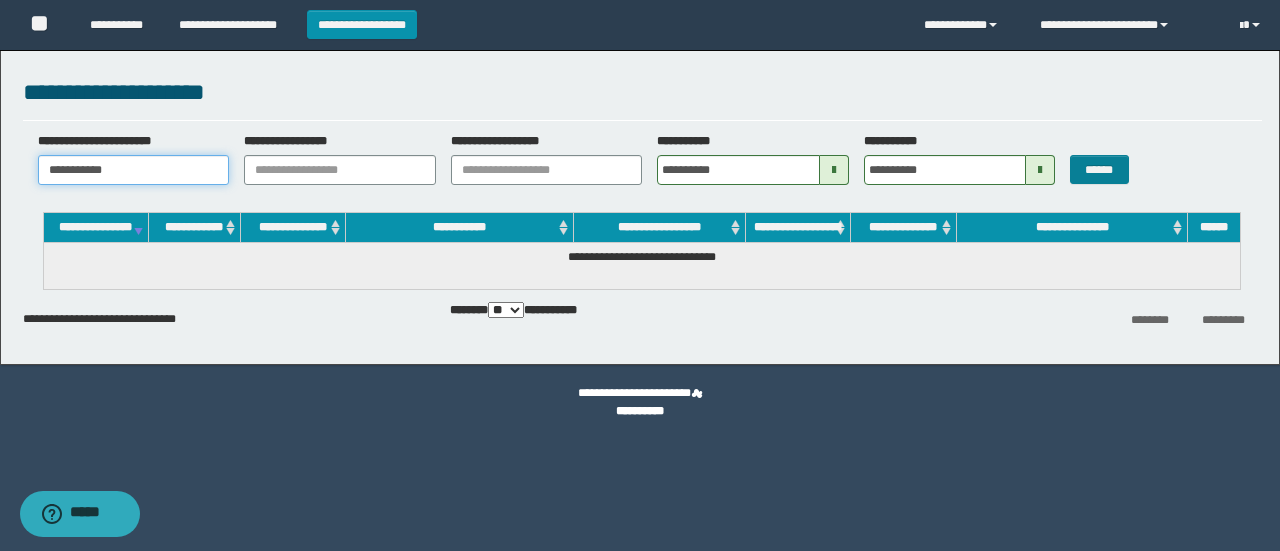 type on "**********" 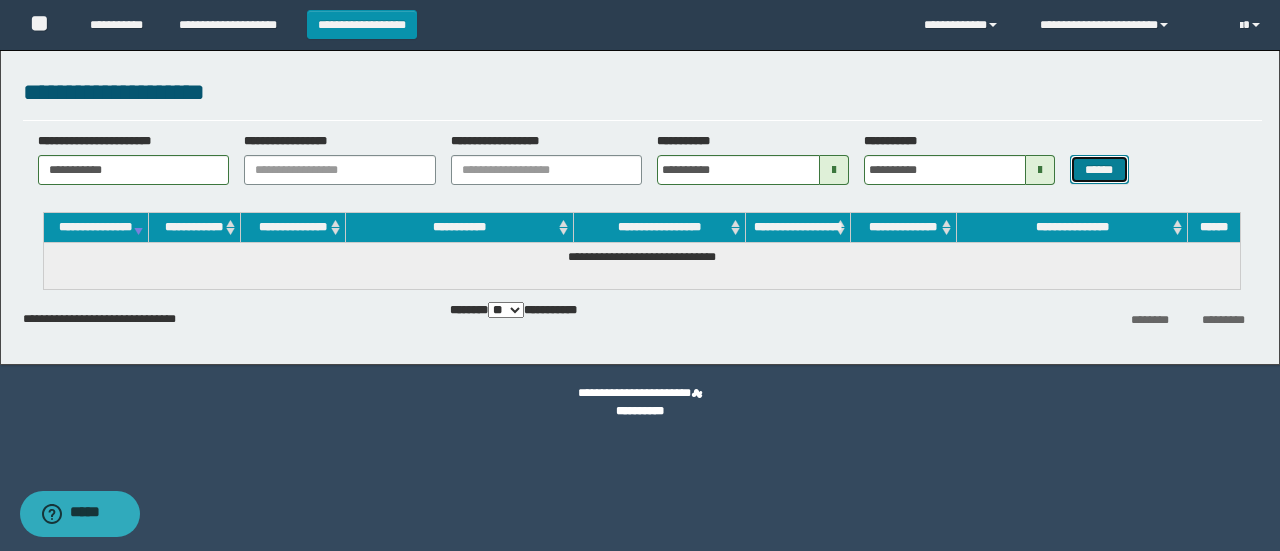 click on "******" at bounding box center [1099, 169] 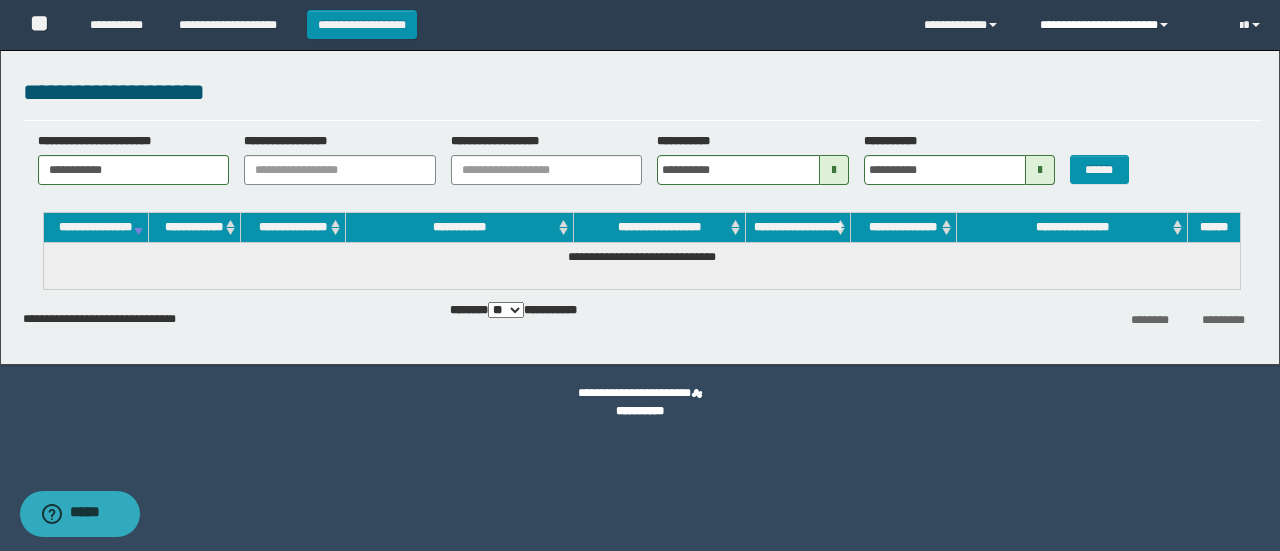 click on "**********" at bounding box center [1125, 25] 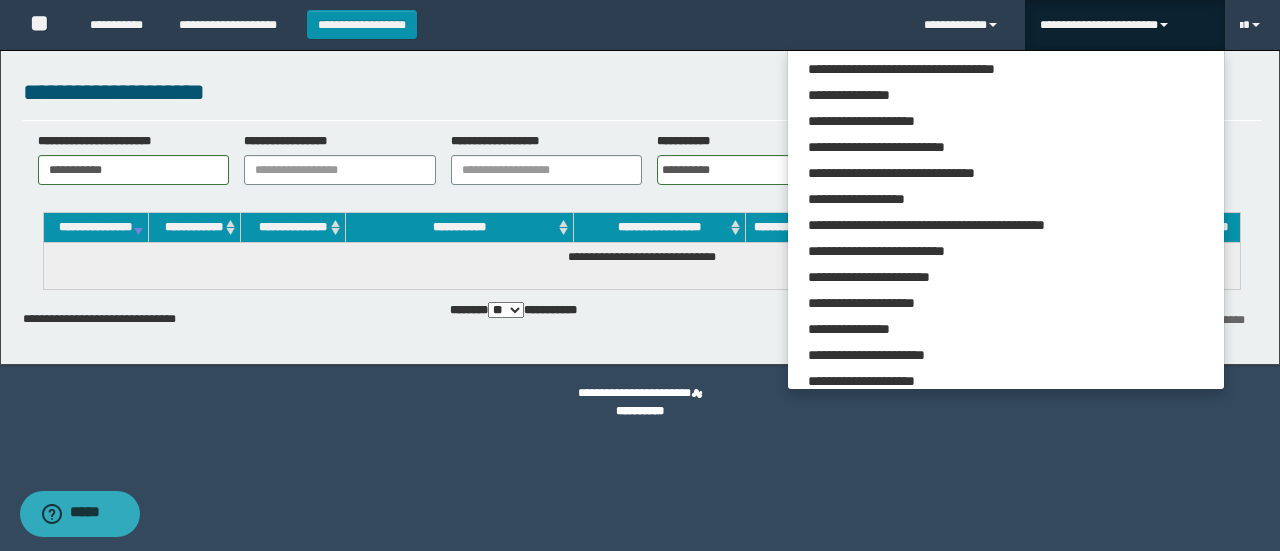 scroll, scrollTop: 113, scrollLeft: 0, axis: vertical 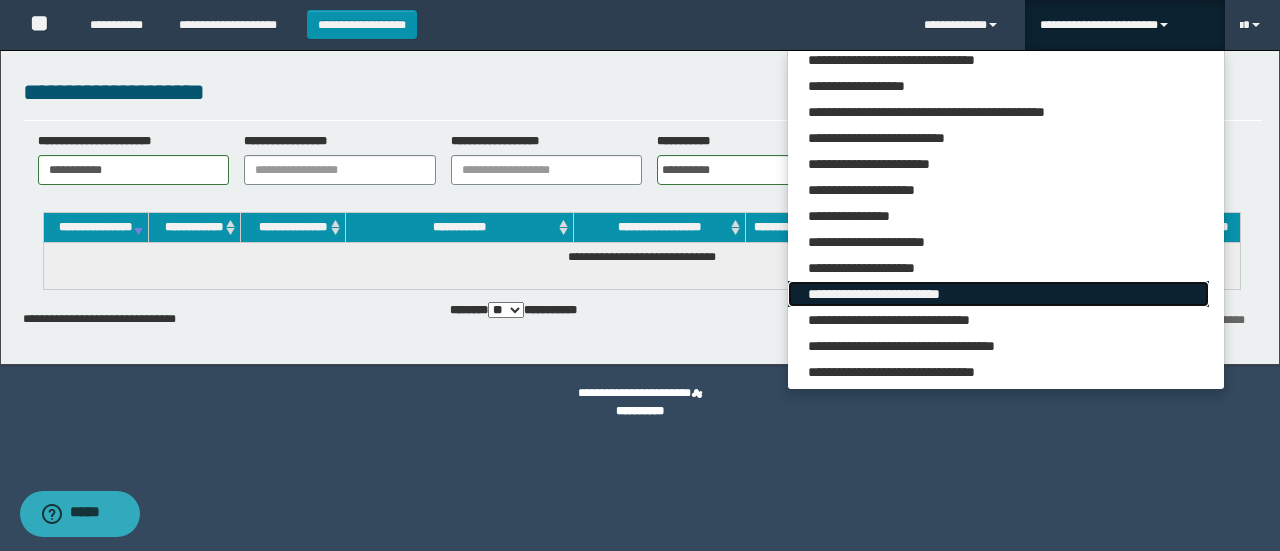 click on "**********" at bounding box center (998, 294) 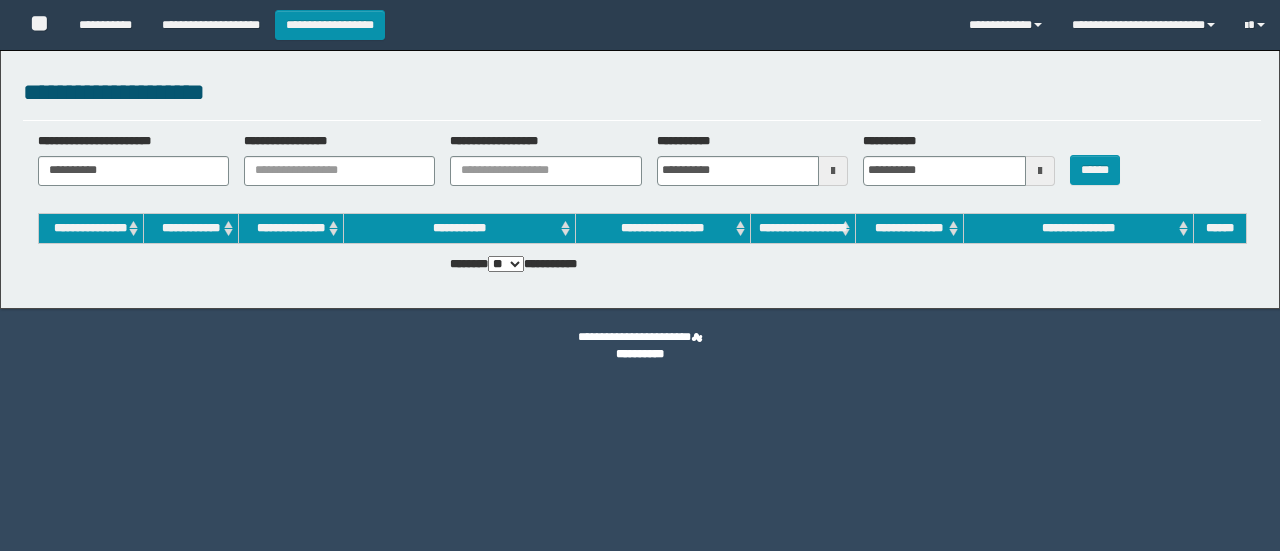 scroll, scrollTop: 0, scrollLeft: 0, axis: both 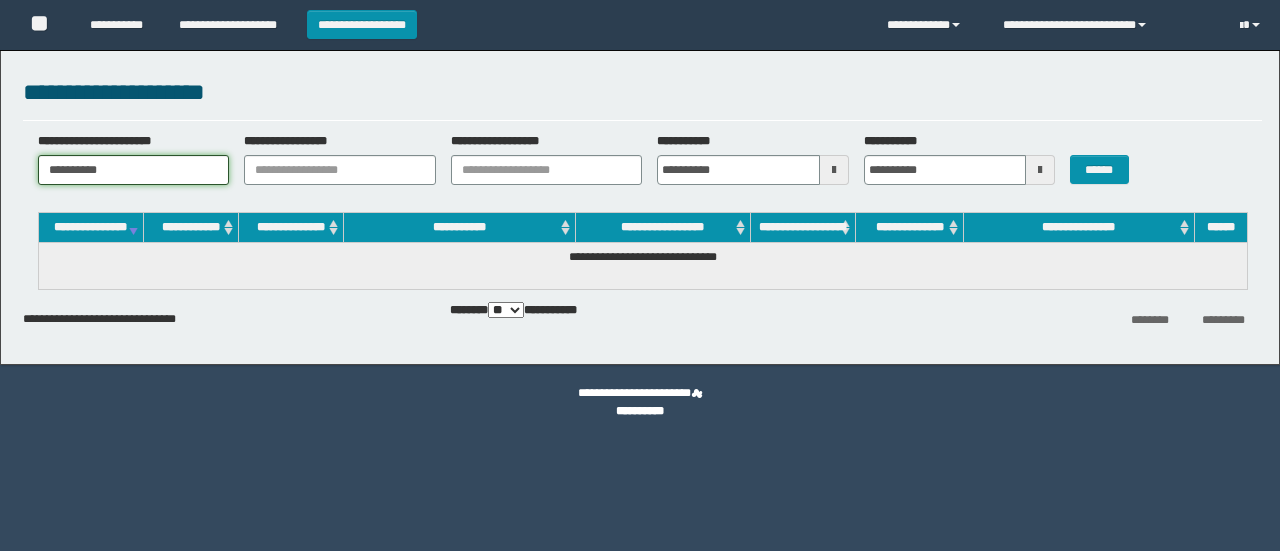 click on "**********" at bounding box center (134, 170) 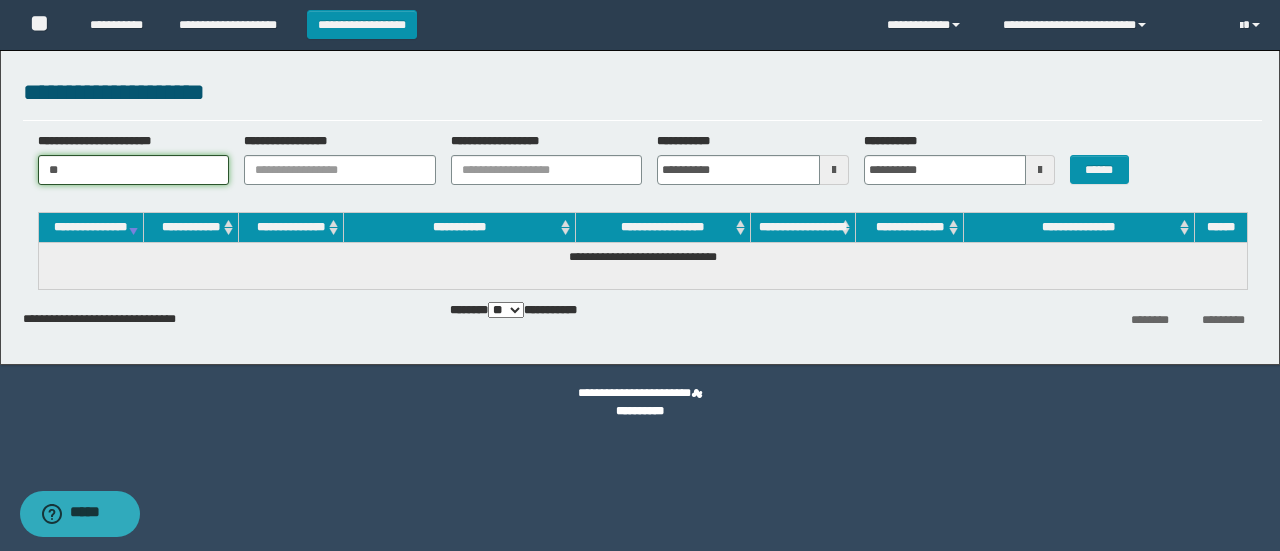 type on "*" 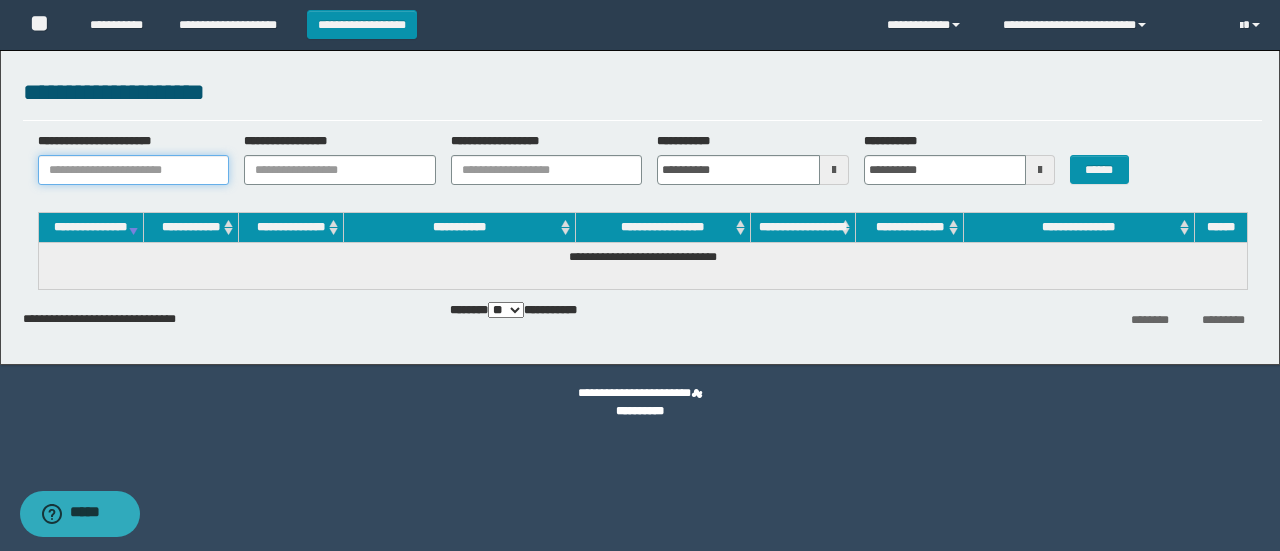 paste on "**********" 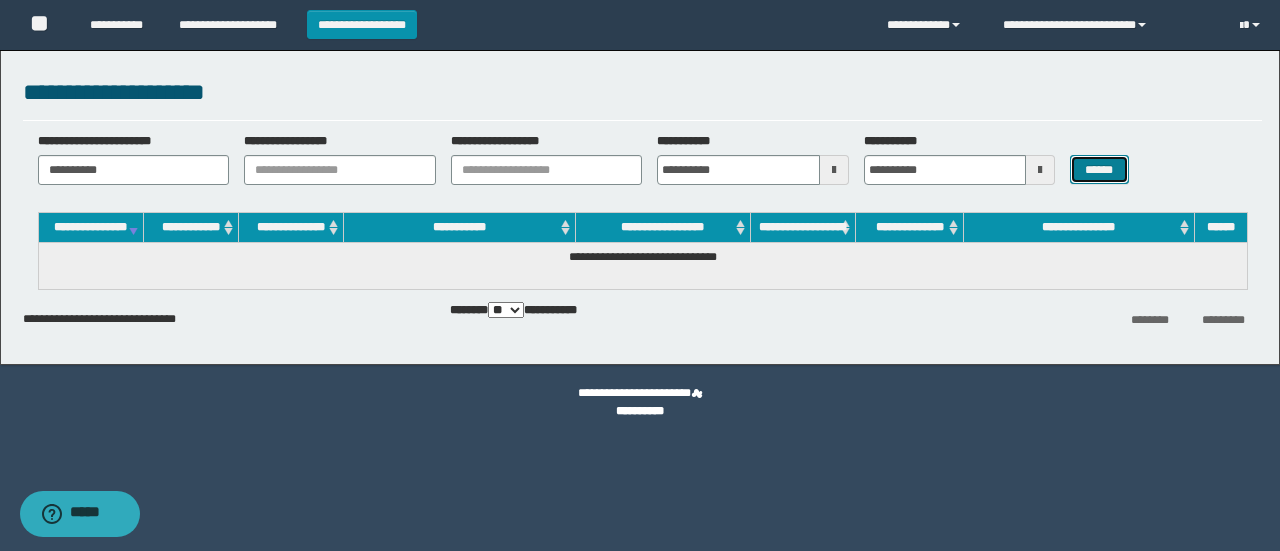 click on "******" at bounding box center [1099, 169] 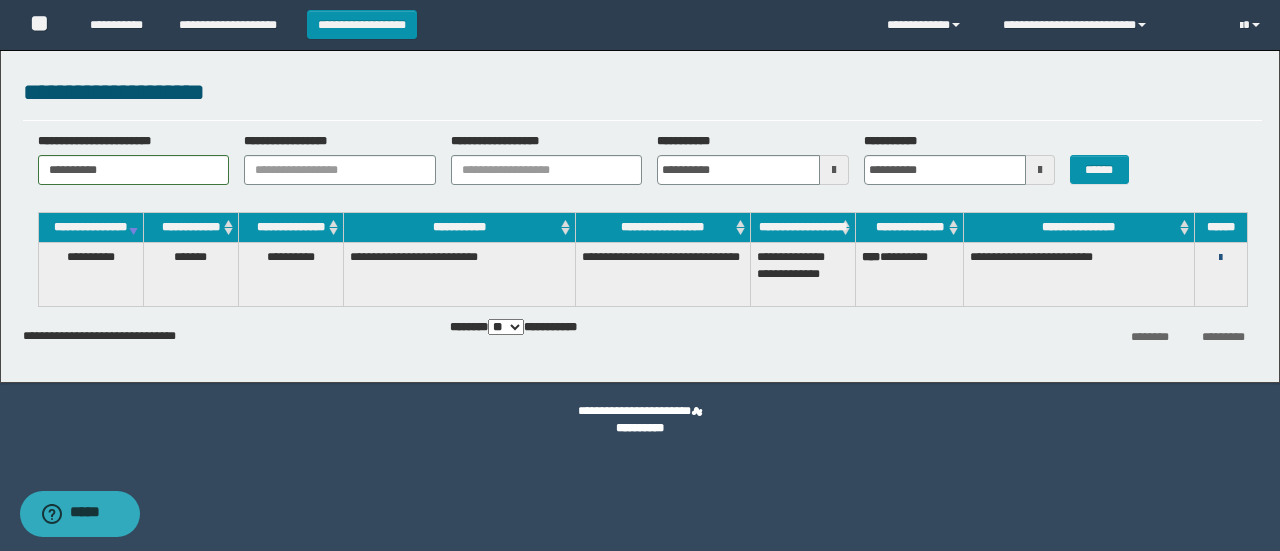 click at bounding box center (1220, 258) 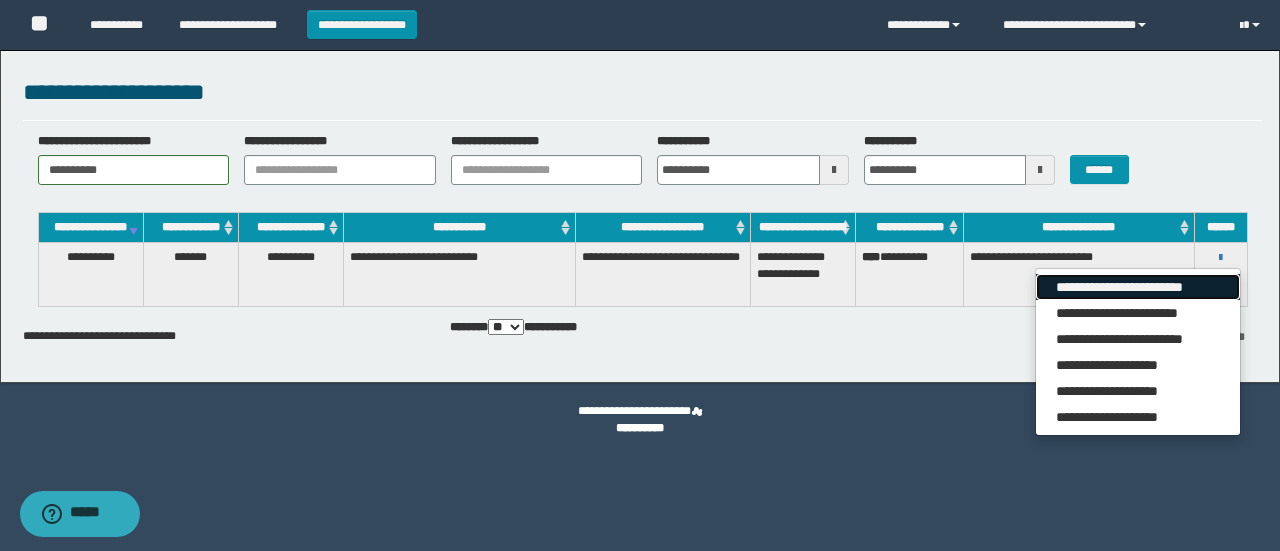 click on "**********" at bounding box center [1137, 287] 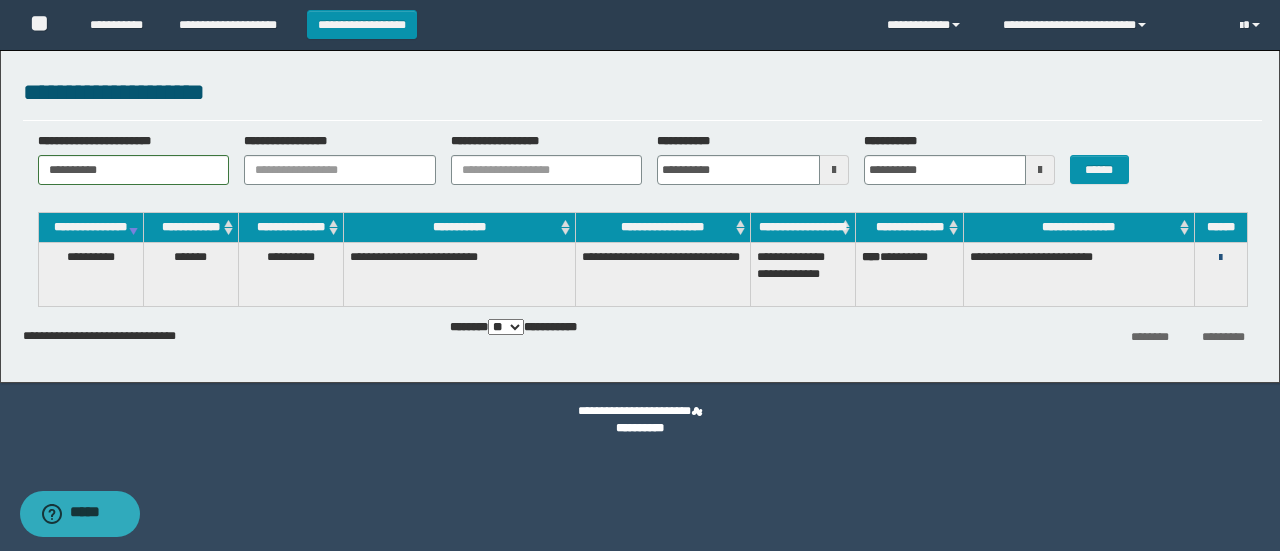 click at bounding box center [1220, 258] 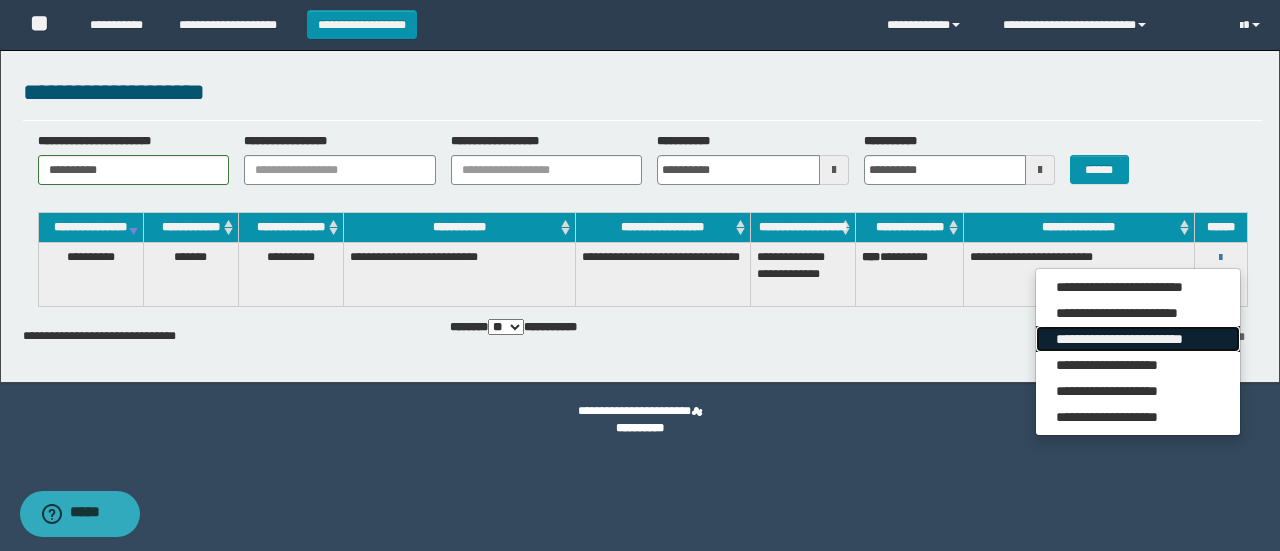 click on "**********" at bounding box center [1137, 339] 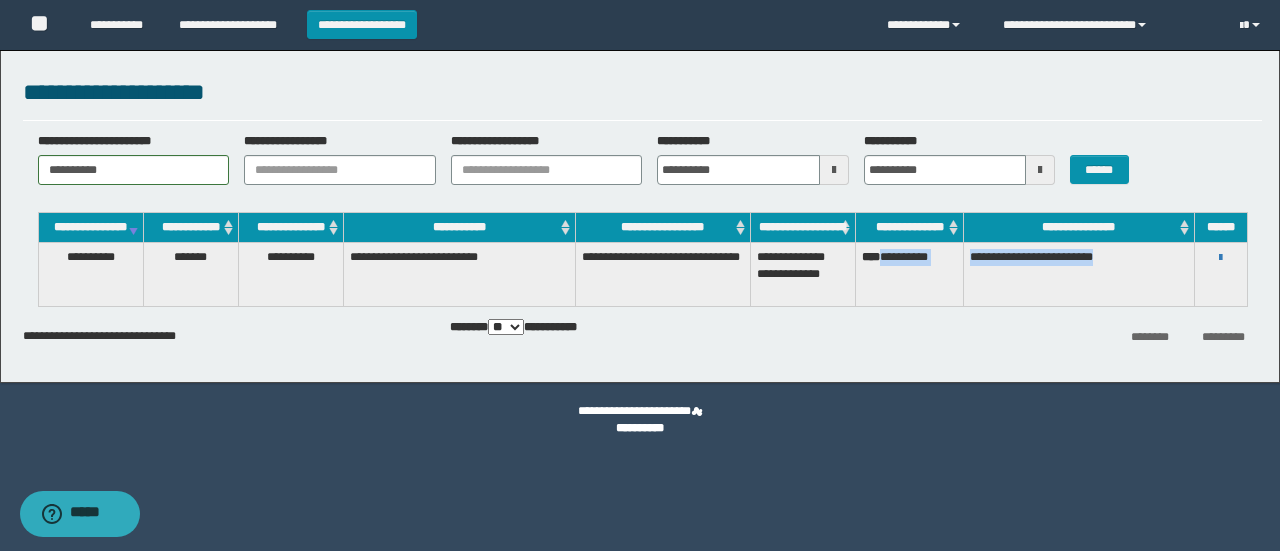drag, startPoint x: 890, startPoint y: 271, endPoint x: 1153, endPoint y: 280, distance: 263.15396 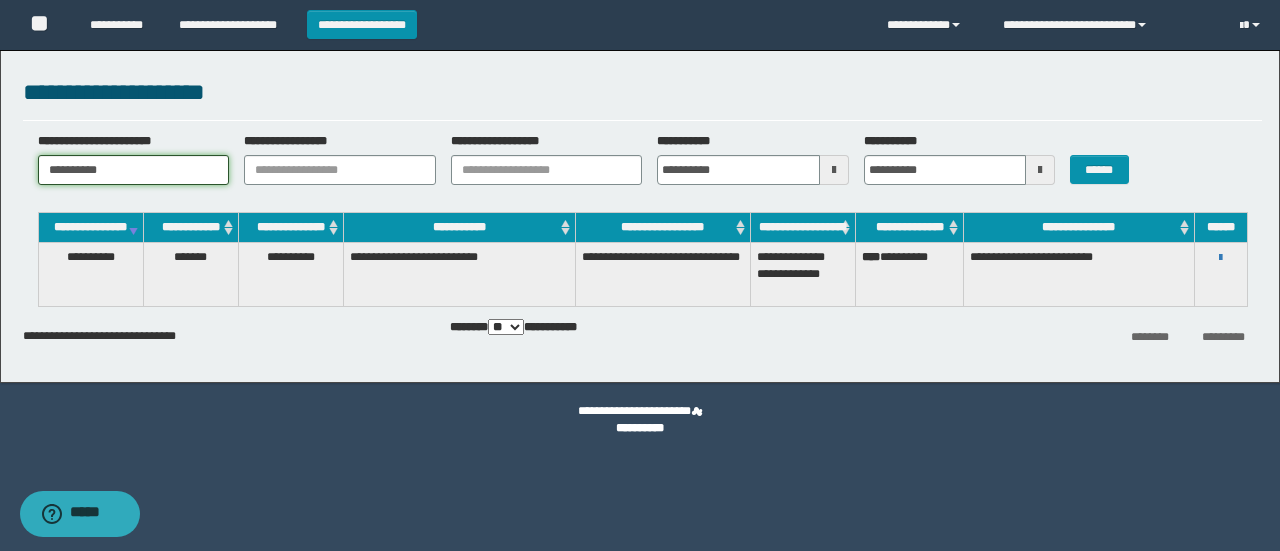 click on "**********" at bounding box center (134, 170) 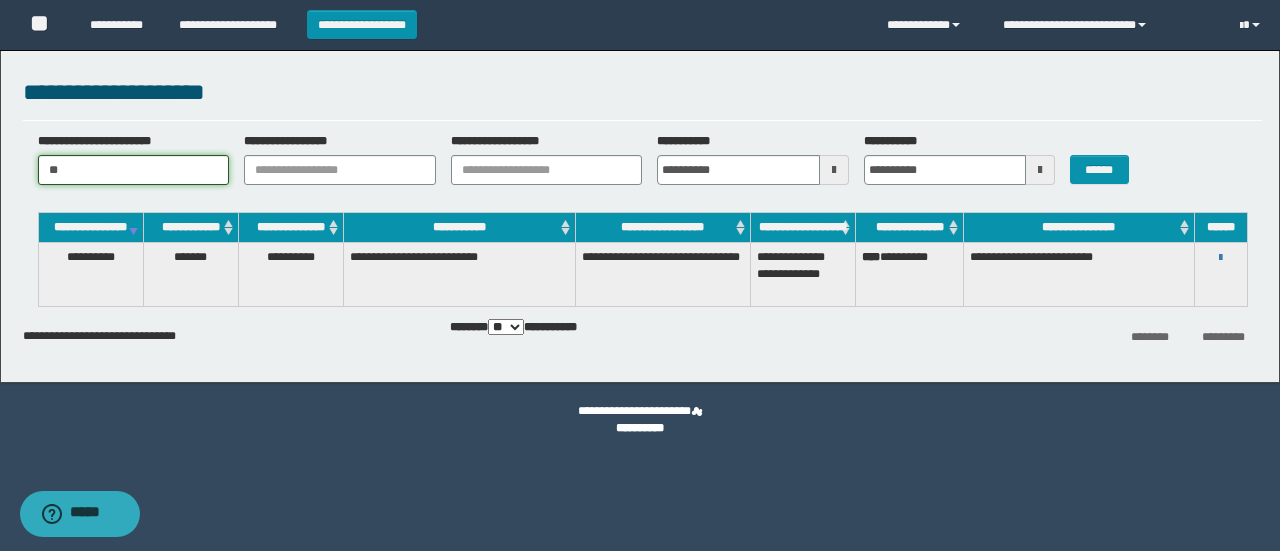 type on "*" 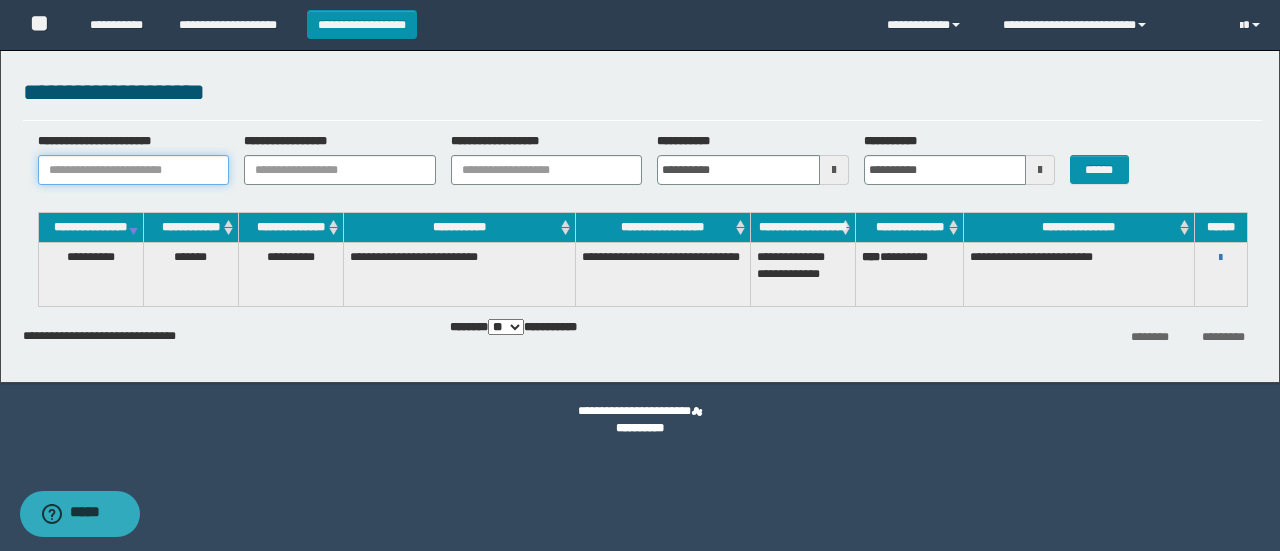 paste on "**********" 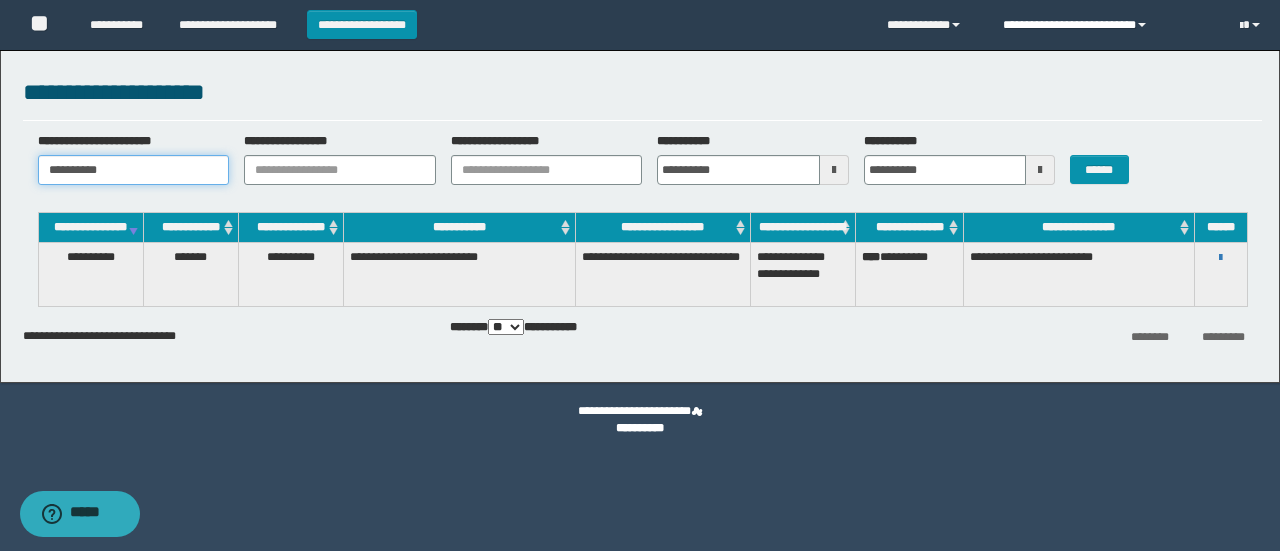 type on "**********" 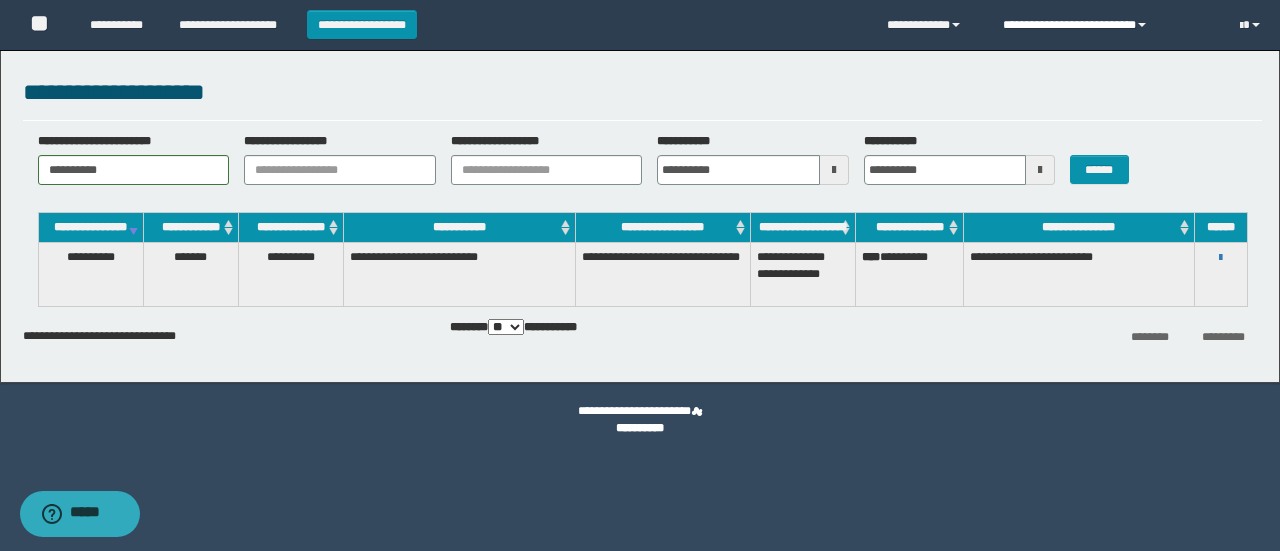 click at bounding box center [1142, 25] 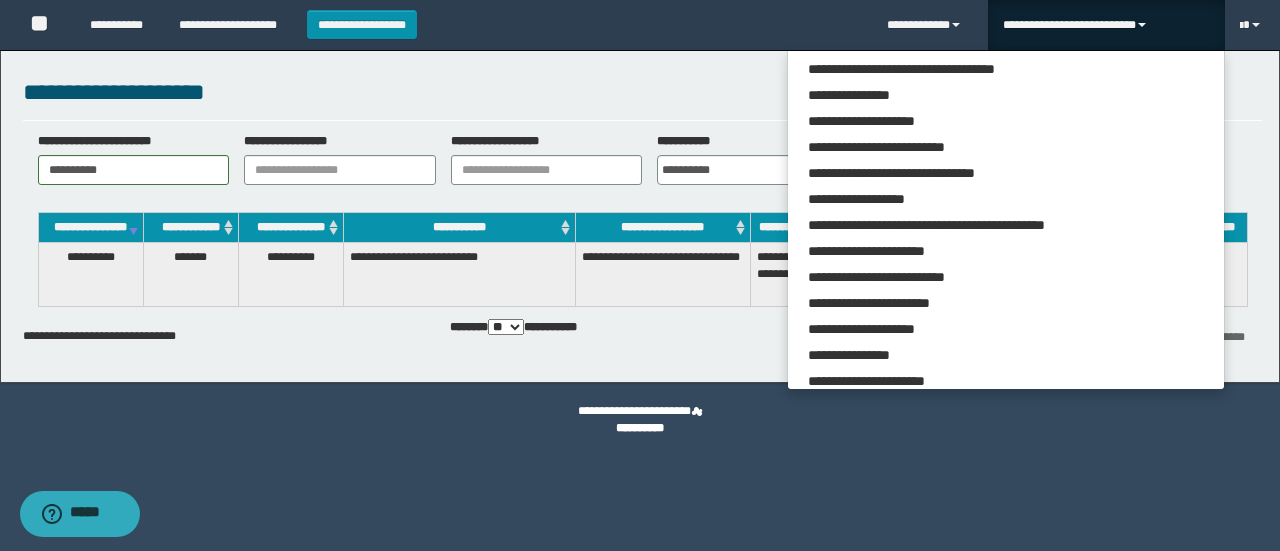 scroll, scrollTop: 113, scrollLeft: 0, axis: vertical 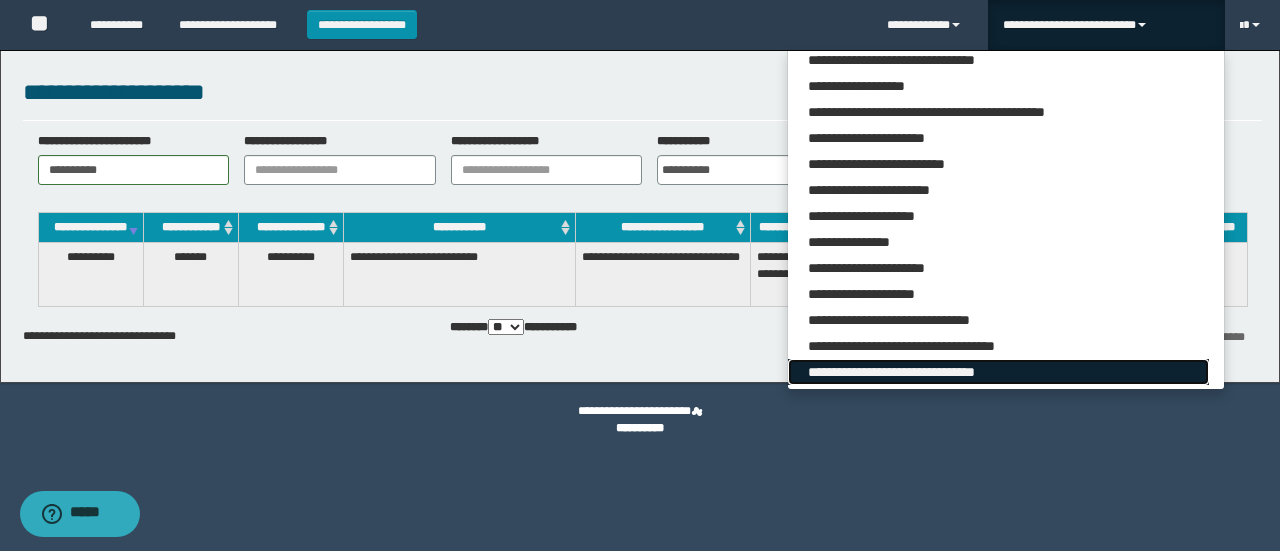 click on "**********" at bounding box center (998, 372) 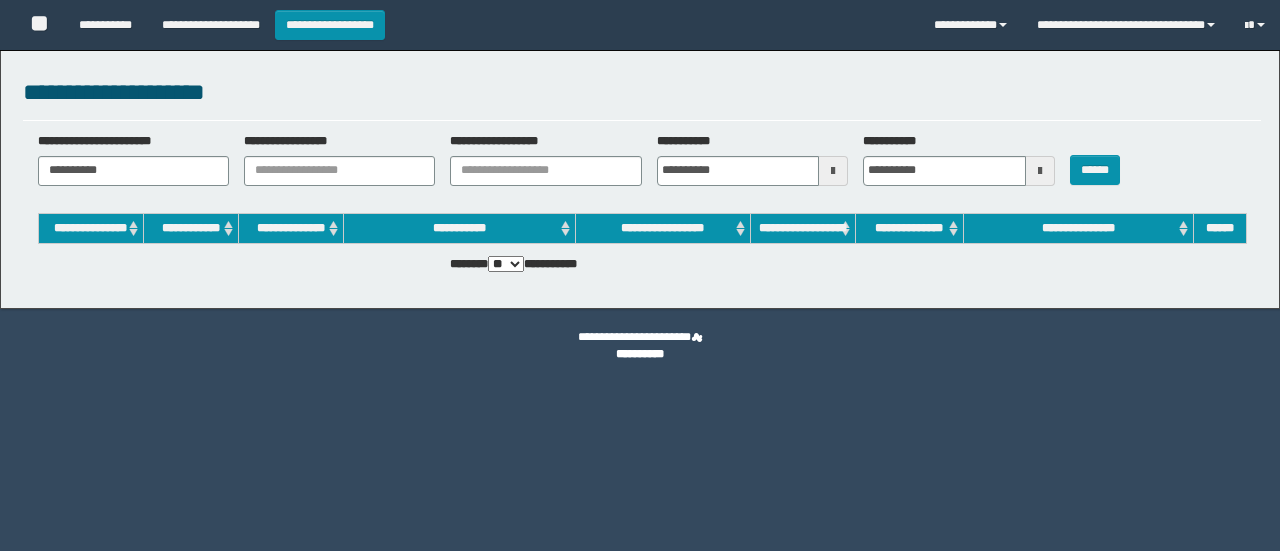 scroll, scrollTop: 0, scrollLeft: 0, axis: both 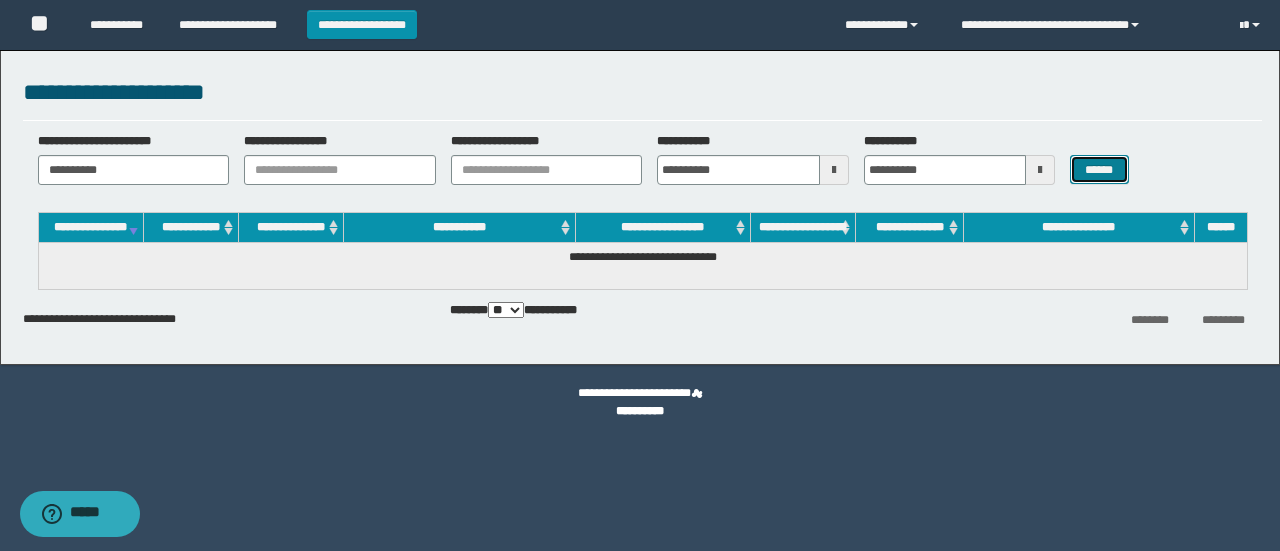 click on "******" at bounding box center [1099, 169] 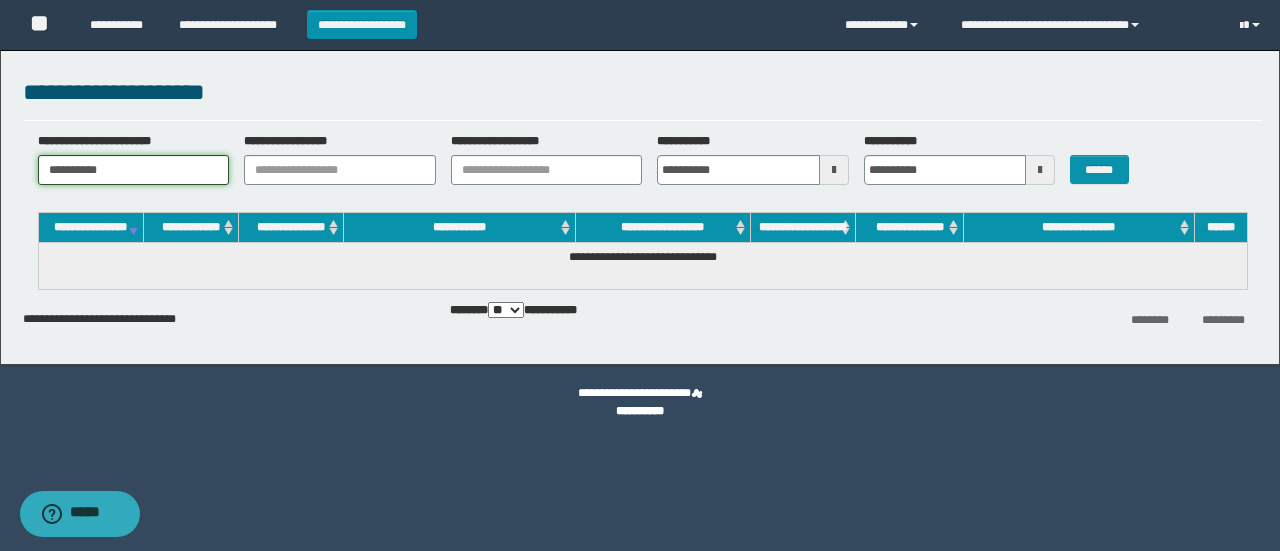 click on "**********" at bounding box center [134, 170] 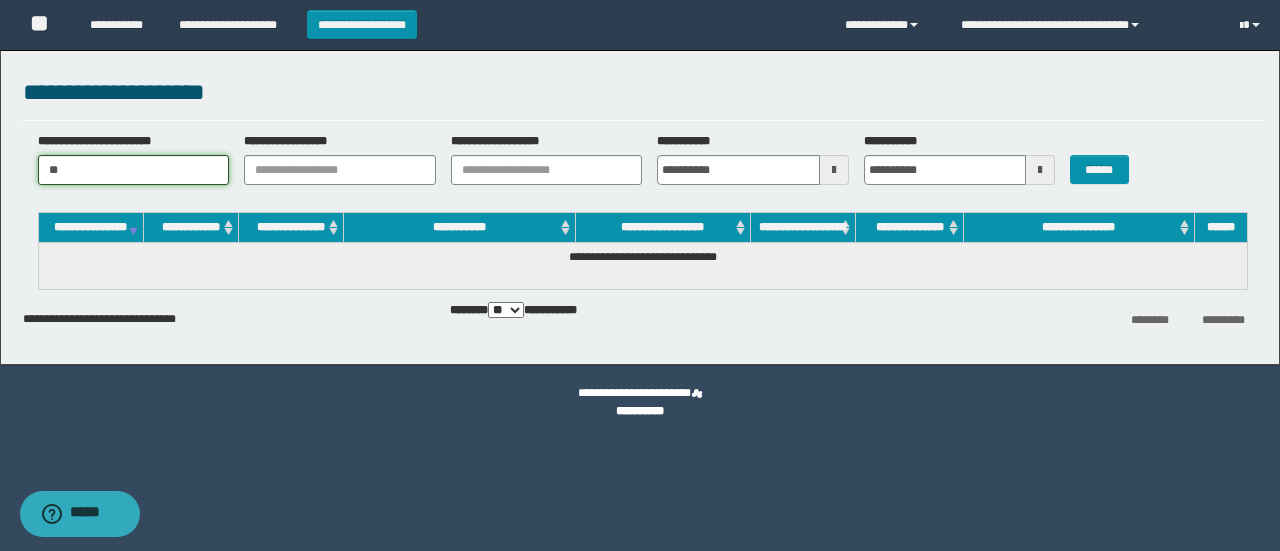 type on "*" 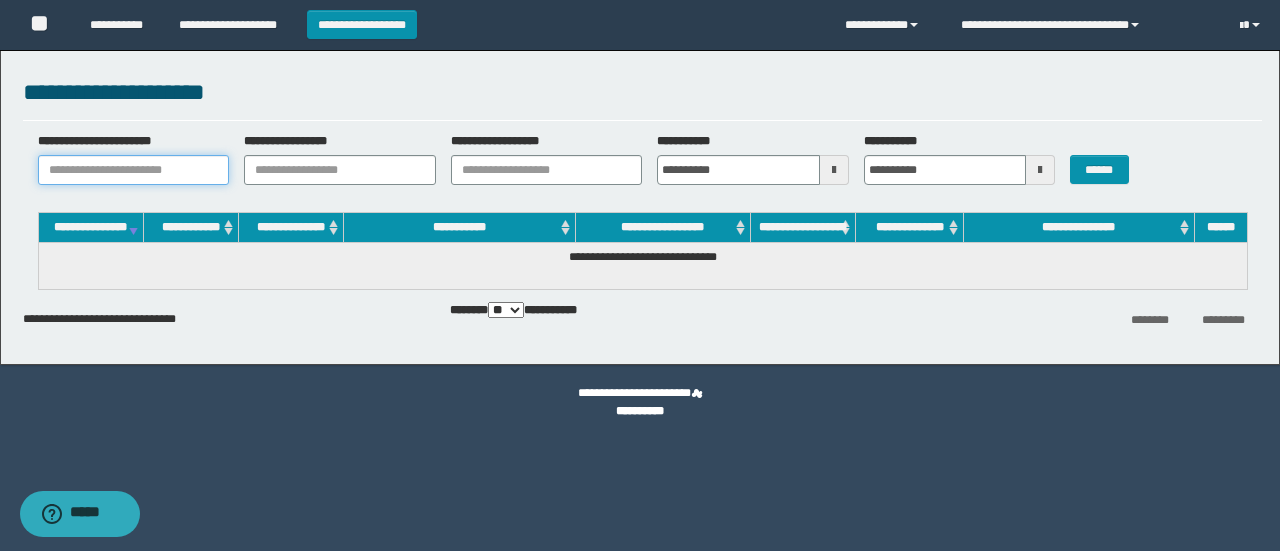paste on "**********" 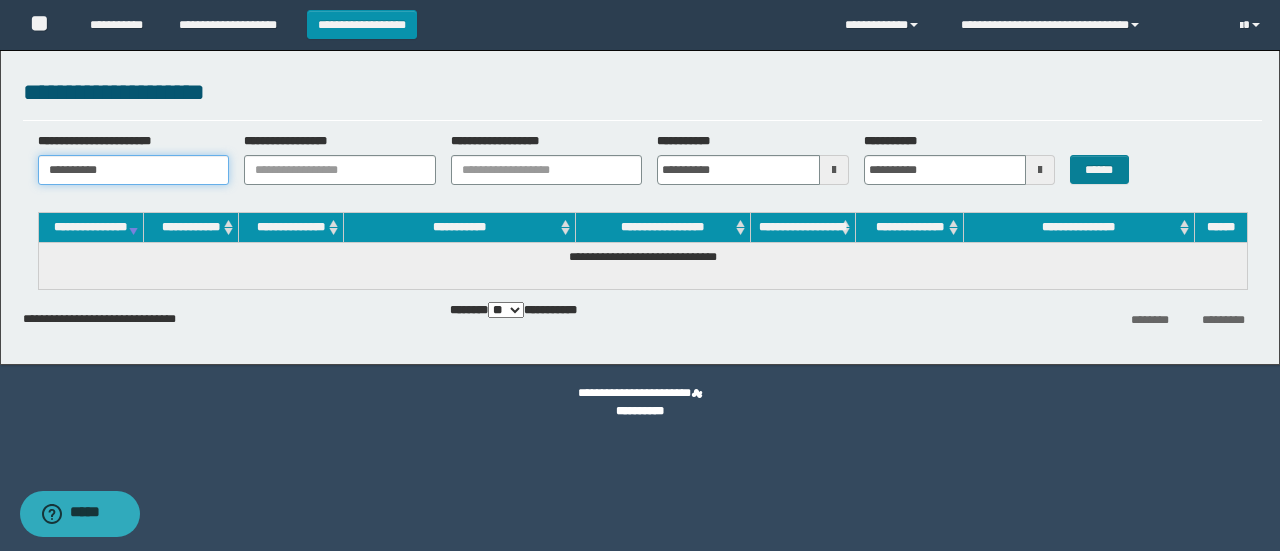 type on "**********" 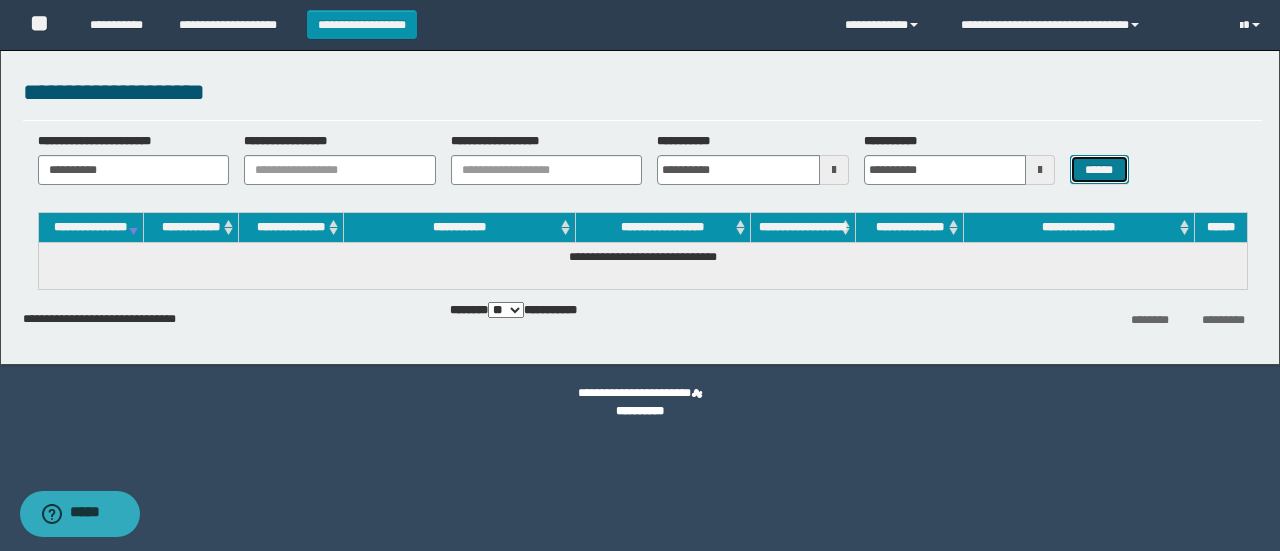 click on "******" at bounding box center (1099, 169) 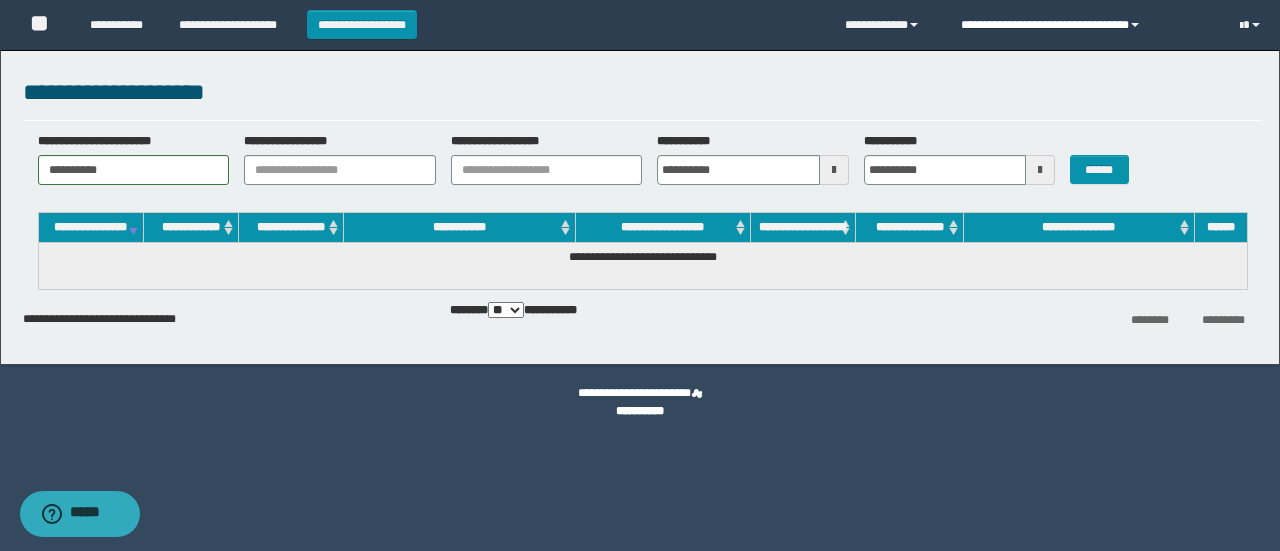click at bounding box center [1135, 25] 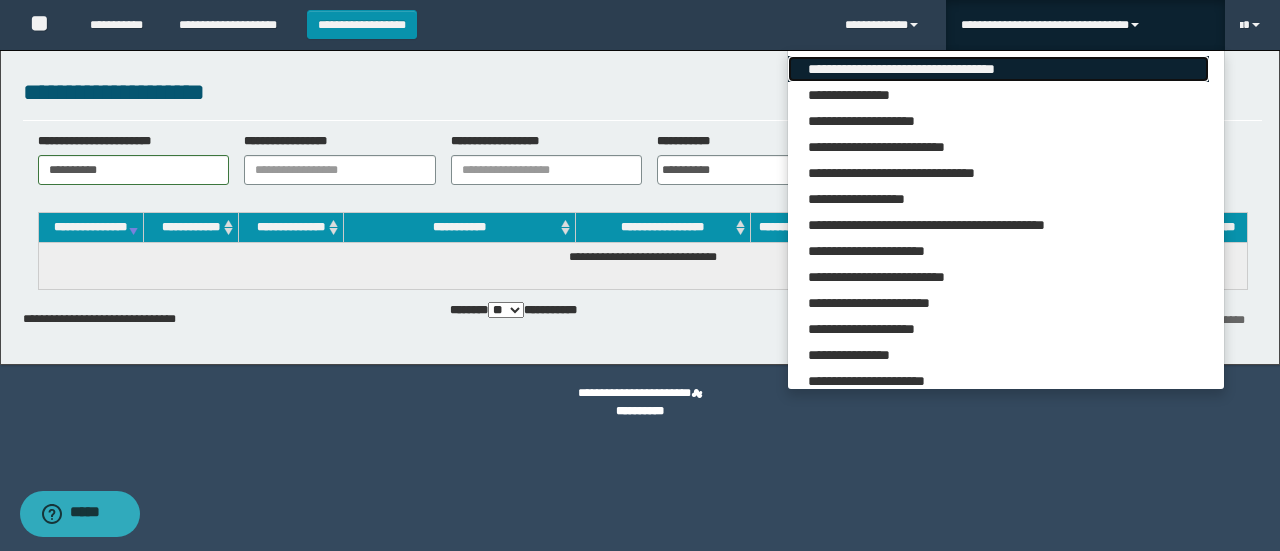click on "**********" at bounding box center (998, 69) 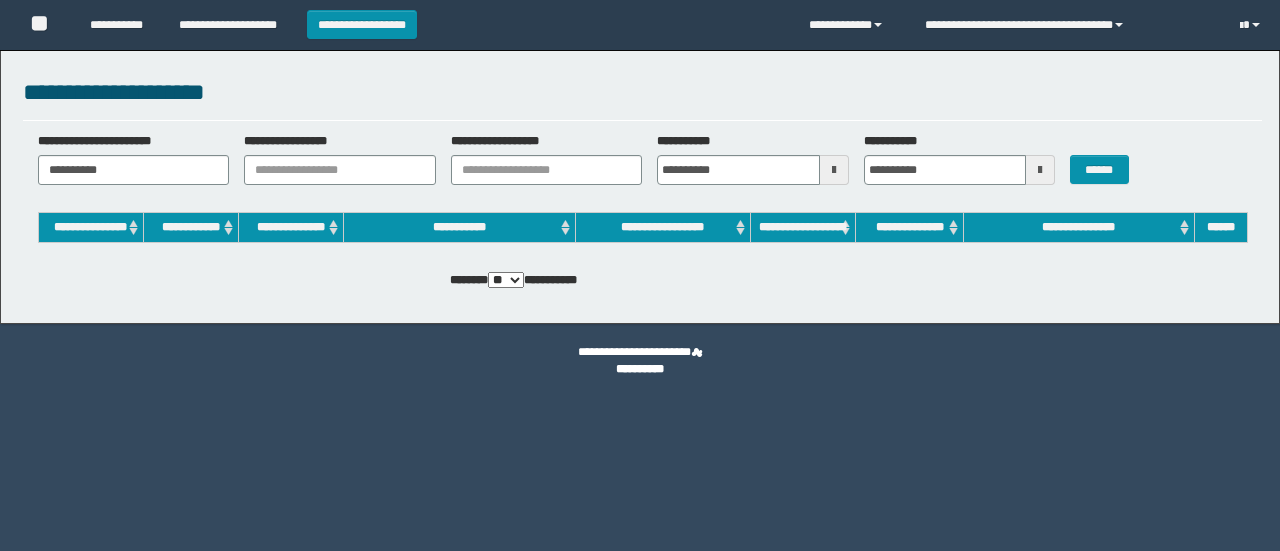 scroll, scrollTop: 0, scrollLeft: 0, axis: both 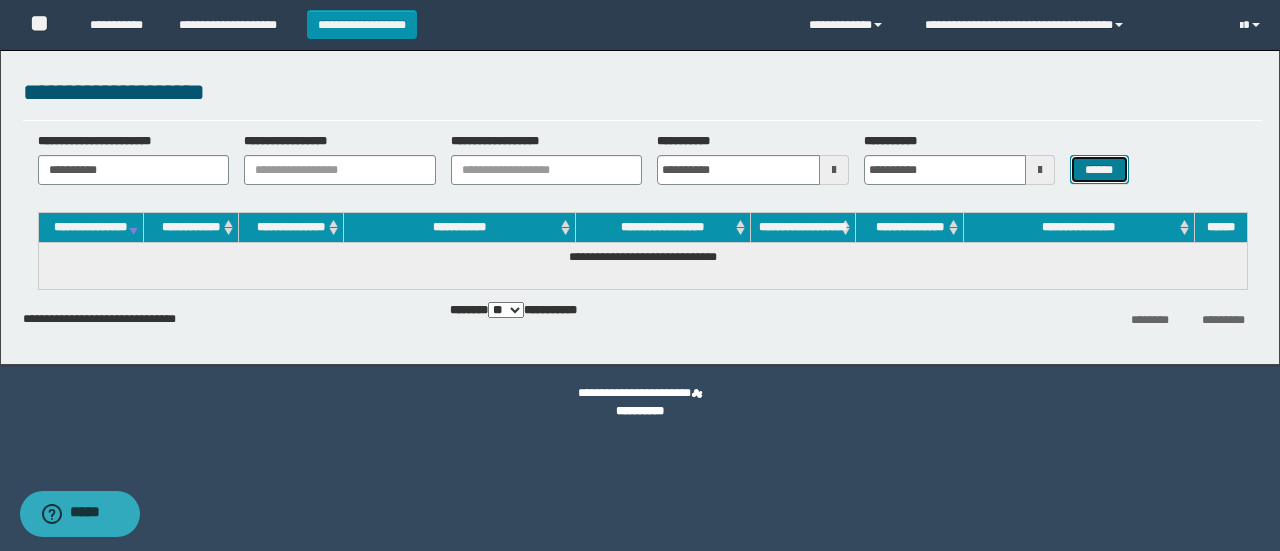 click on "******" at bounding box center [1099, 169] 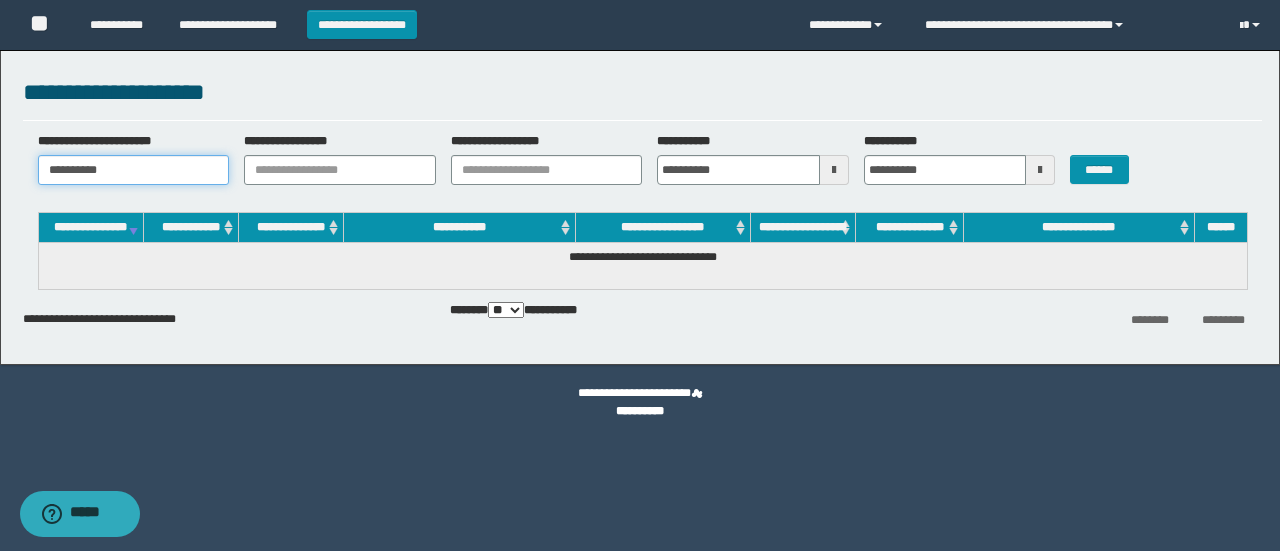 click on "**********" at bounding box center (134, 170) 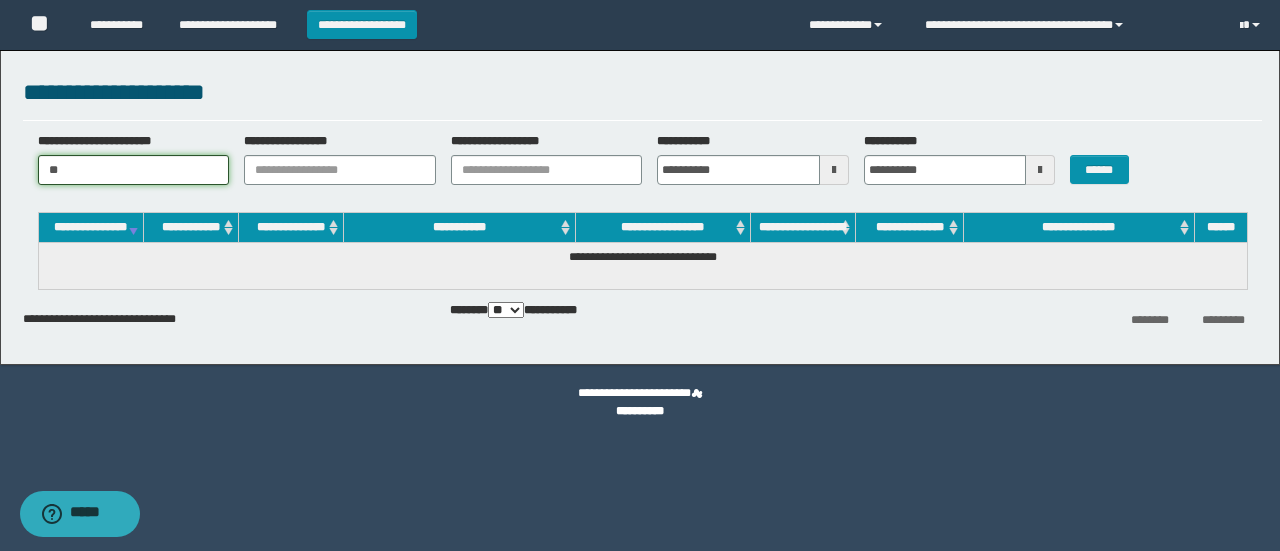 type on "*" 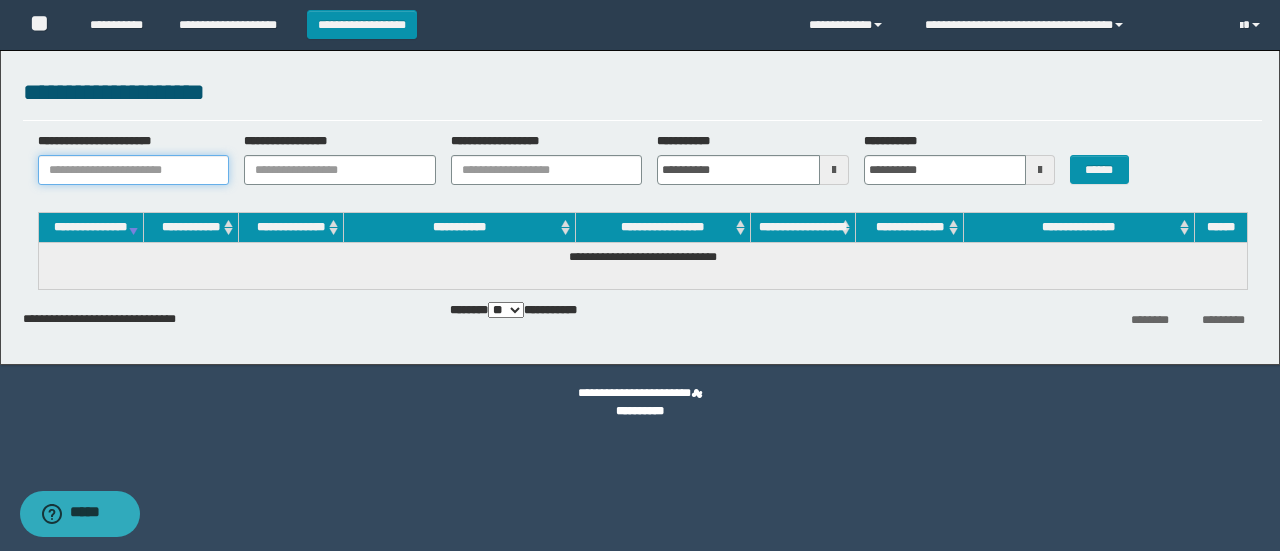 paste on "********" 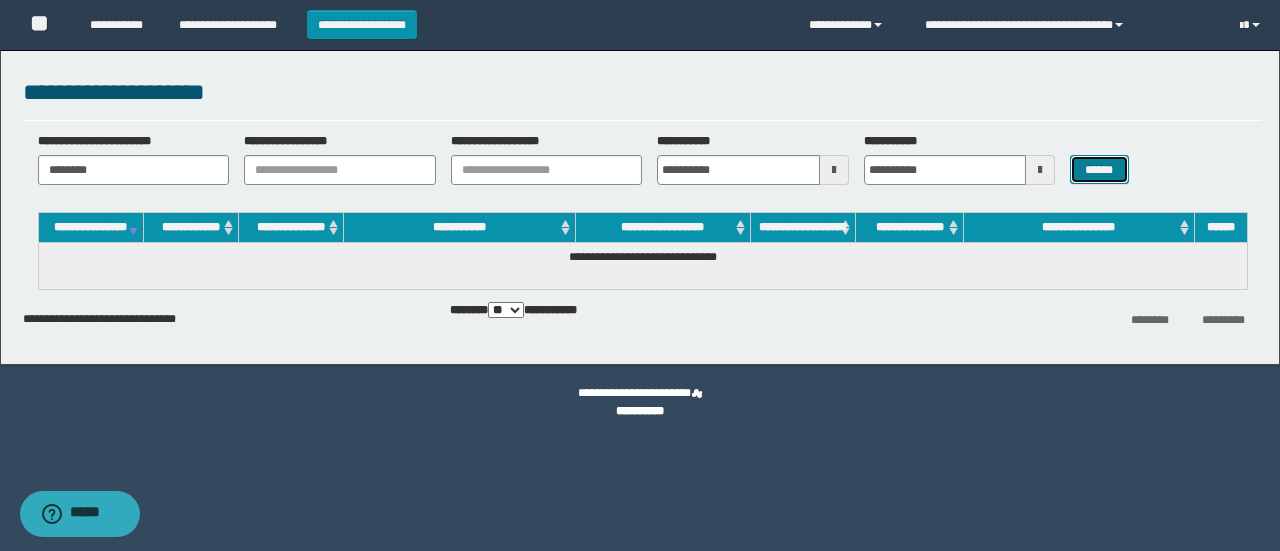click on "******" at bounding box center (1099, 169) 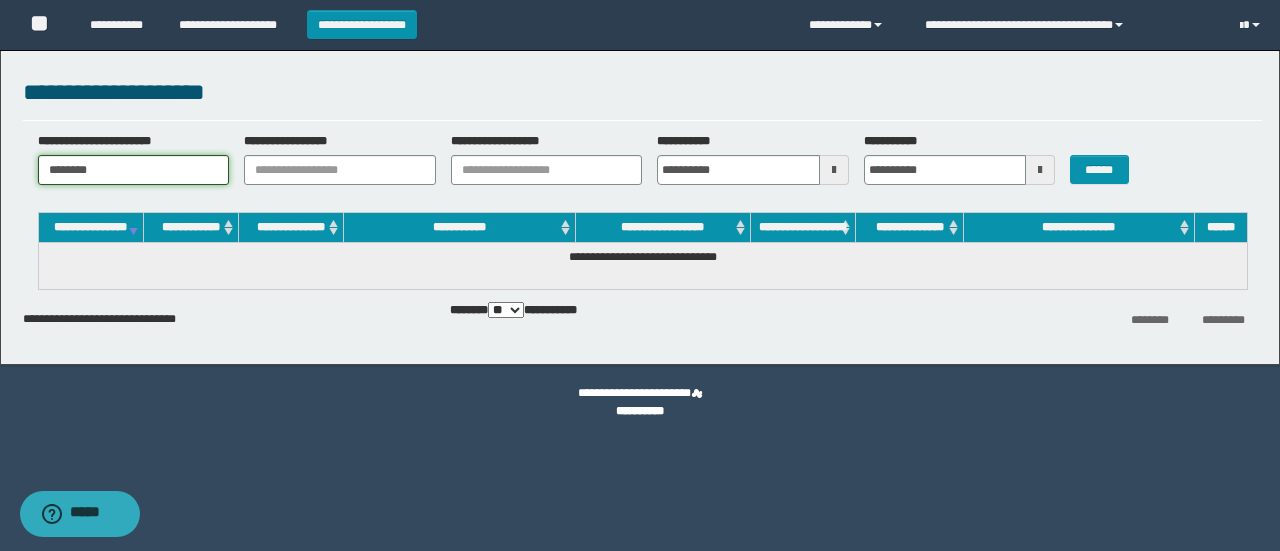 click on "********" at bounding box center [134, 170] 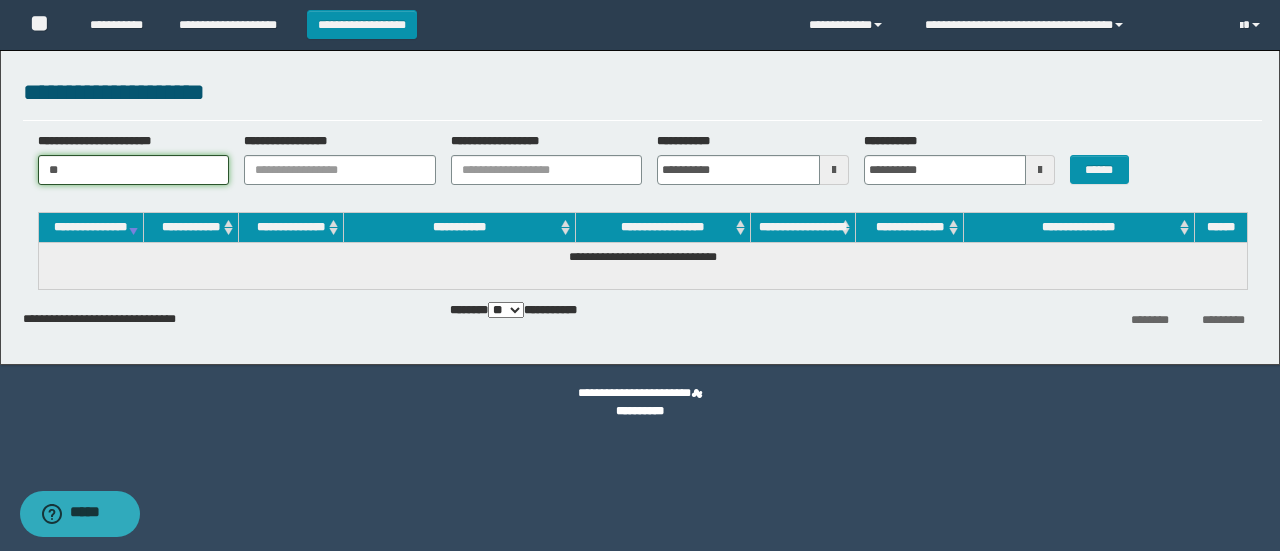 type on "*" 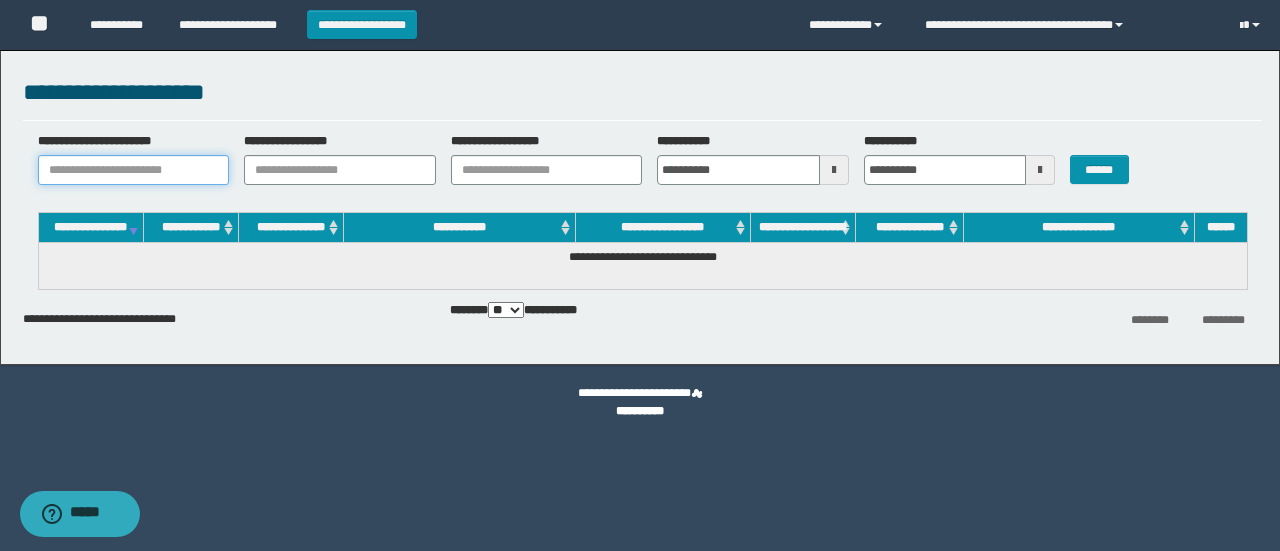 paste on "**********" 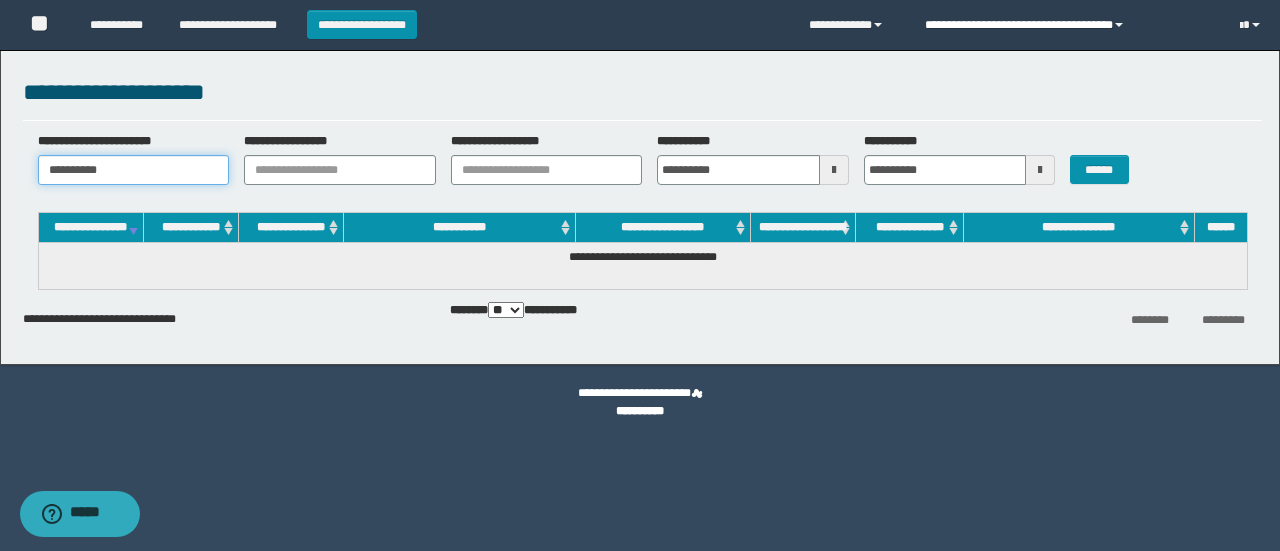 type on "**********" 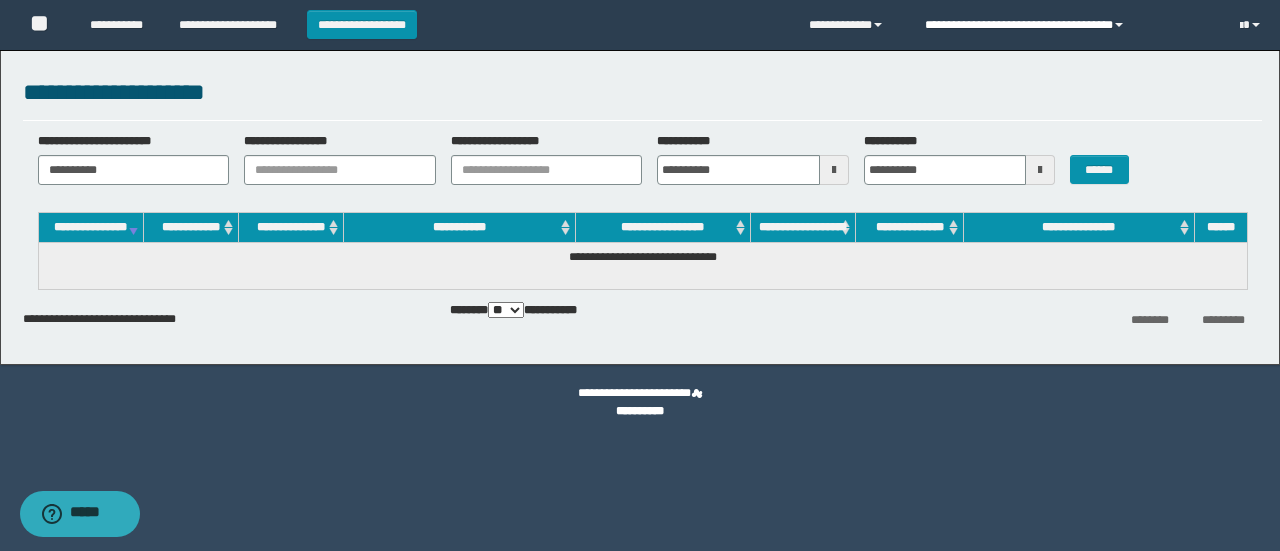 click on "**********" at bounding box center (1067, 25) 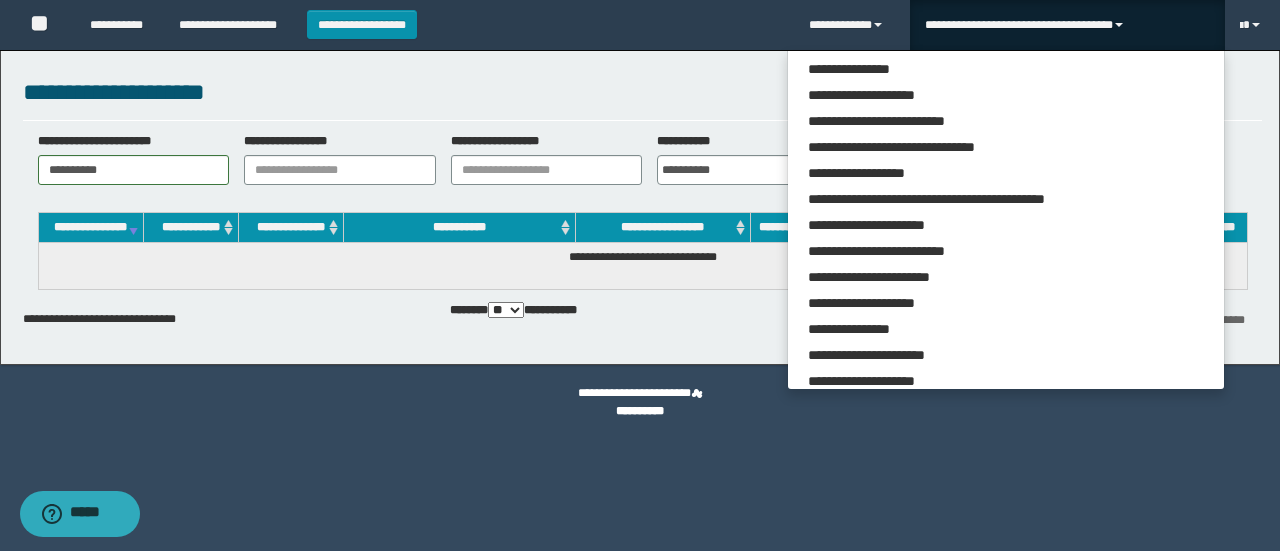 scroll, scrollTop: 113, scrollLeft: 0, axis: vertical 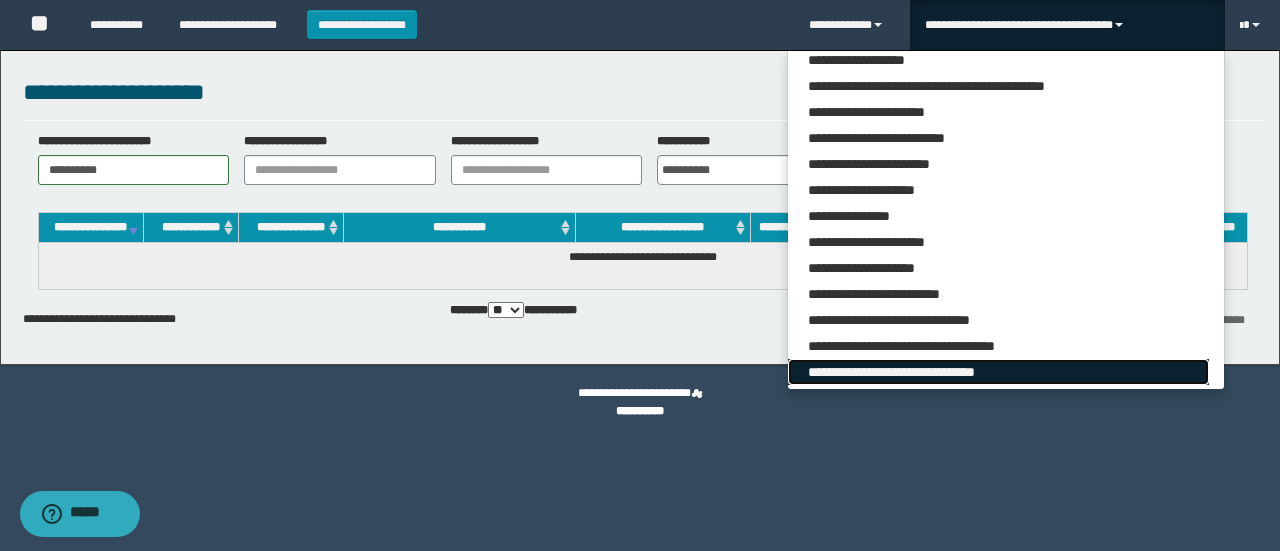 click on "**********" at bounding box center (998, 372) 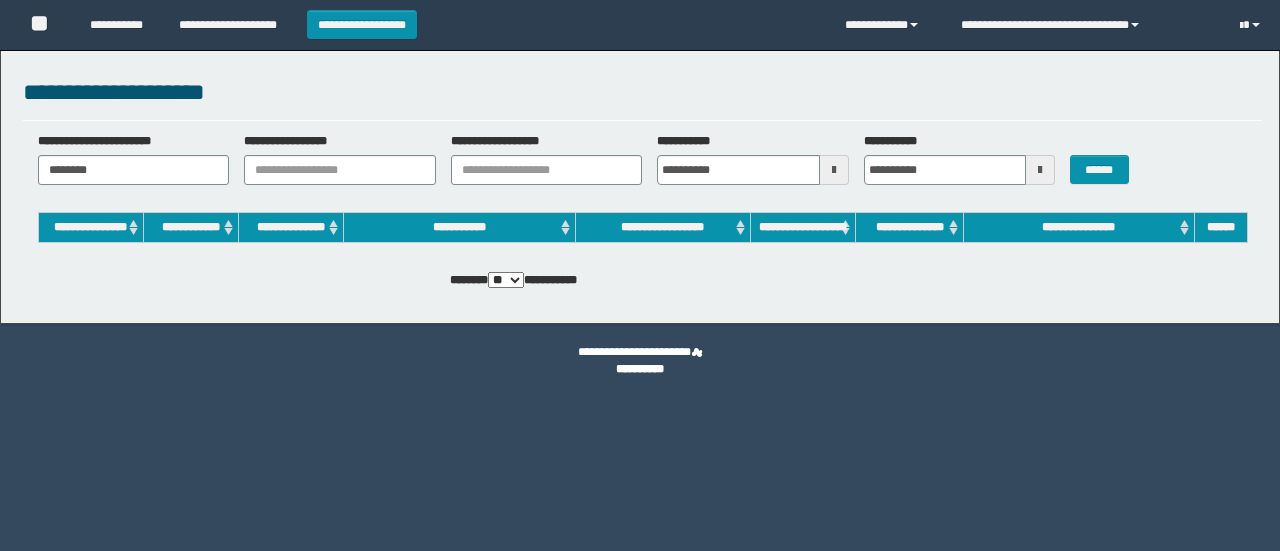 scroll, scrollTop: 0, scrollLeft: 0, axis: both 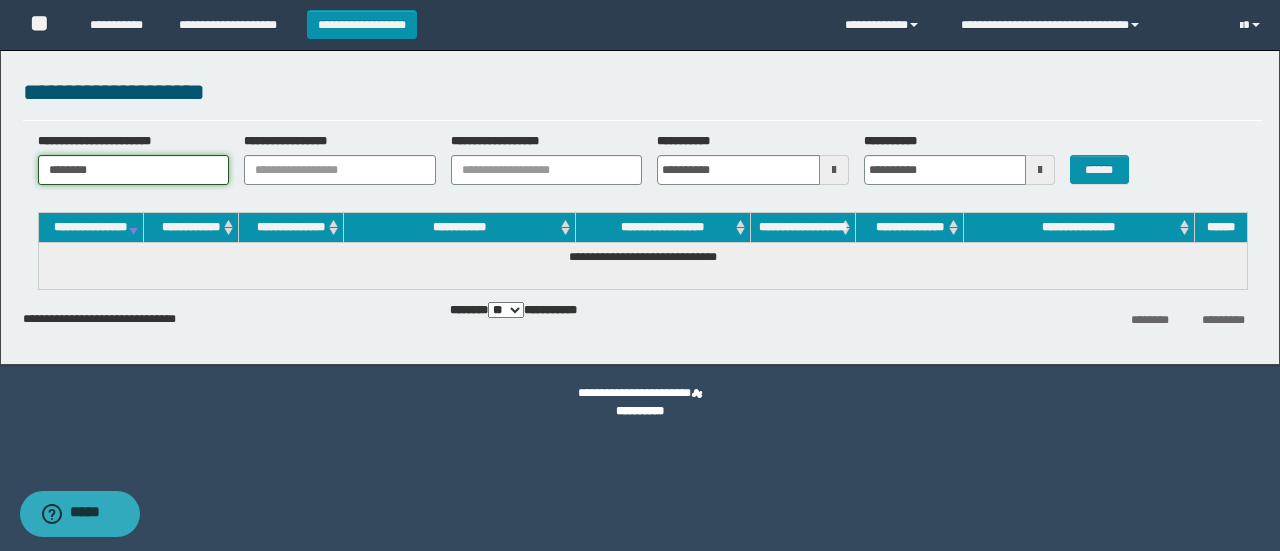 click on "********" at bounding box center [134, 170] 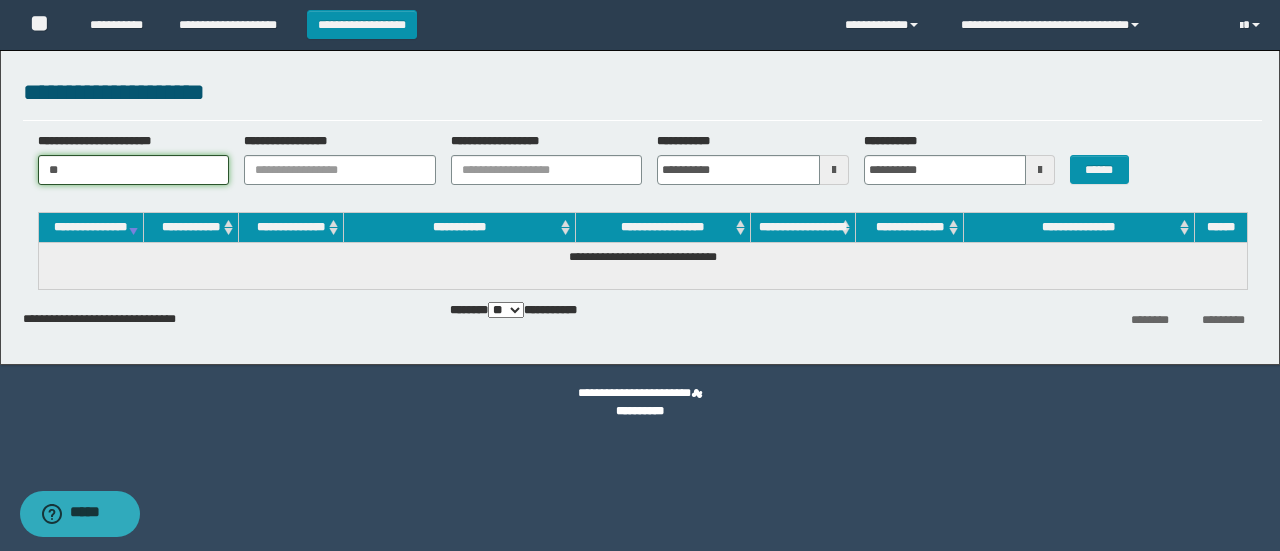 type on "*" 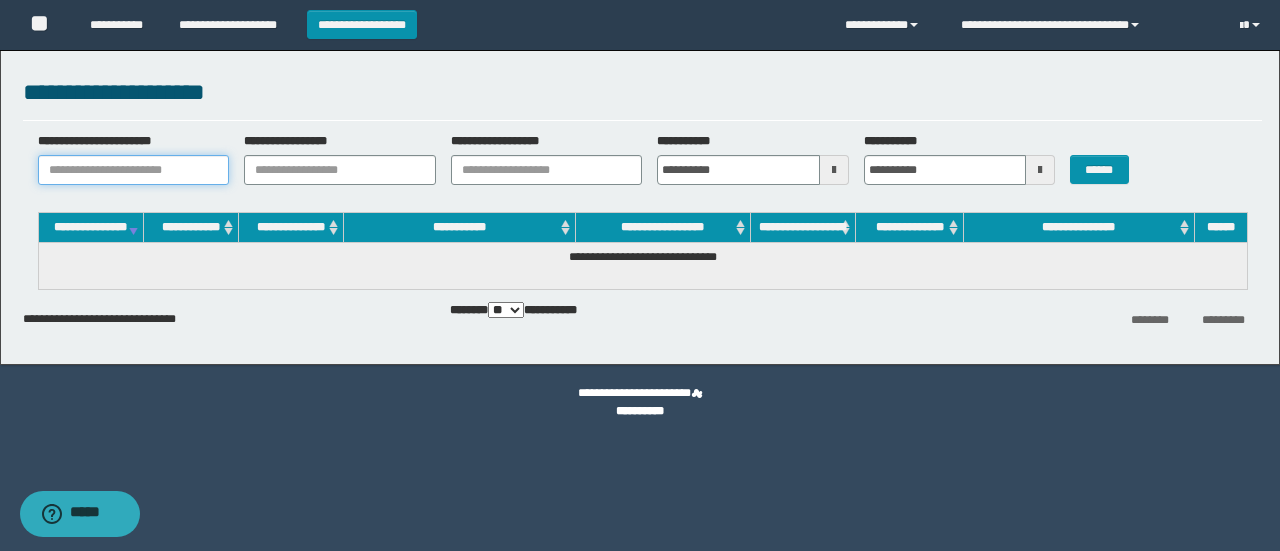 paste on "**********" 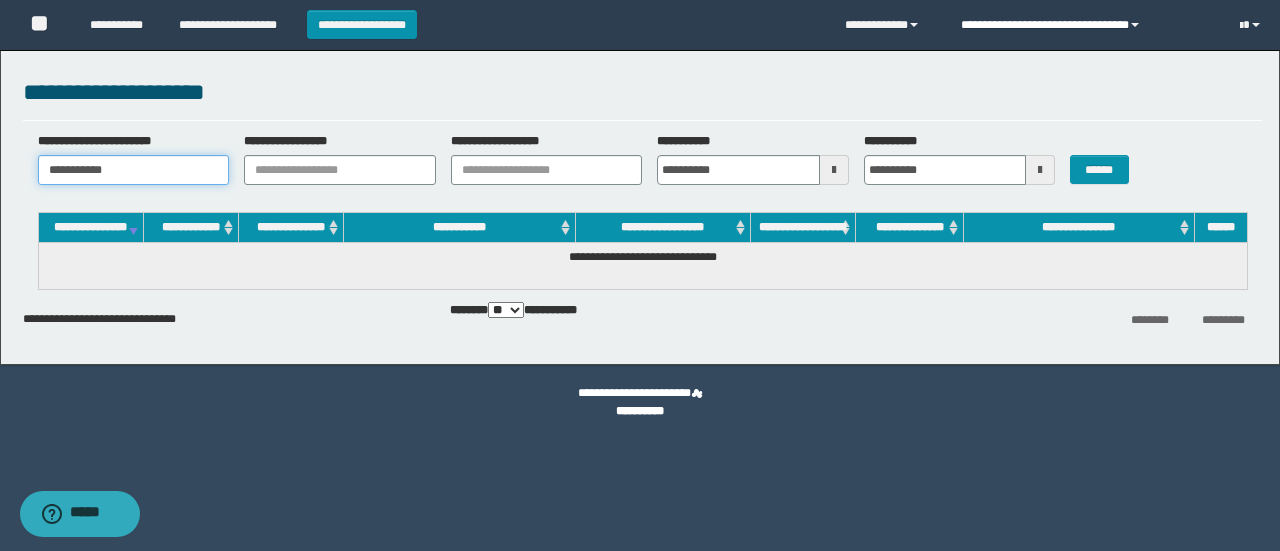 type on "**********" 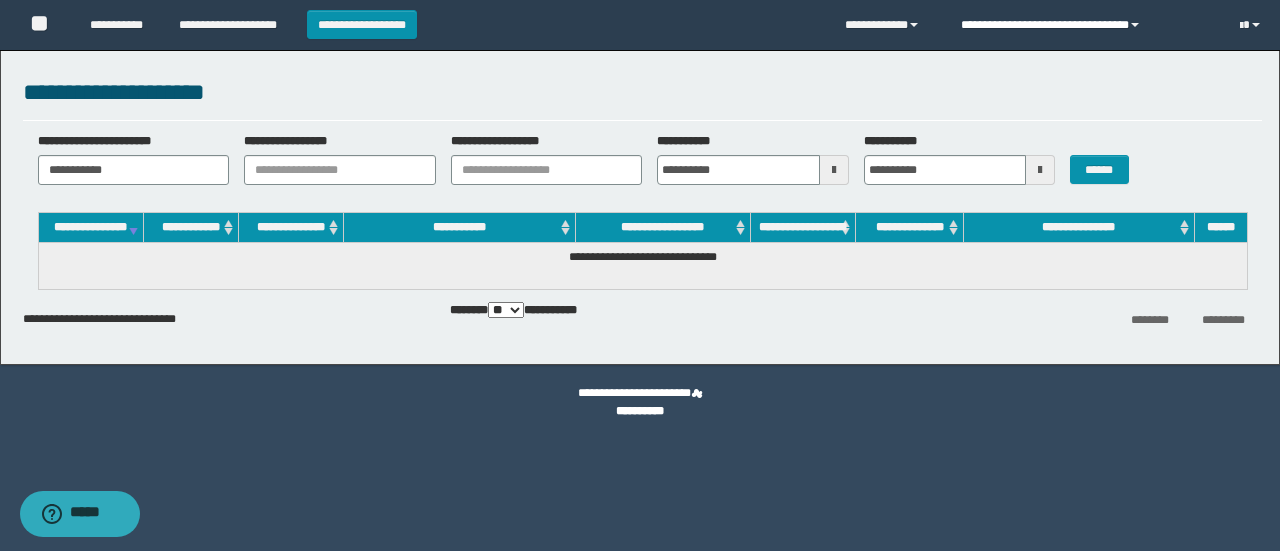 click on "**********" at bounding box center (1085, 25) 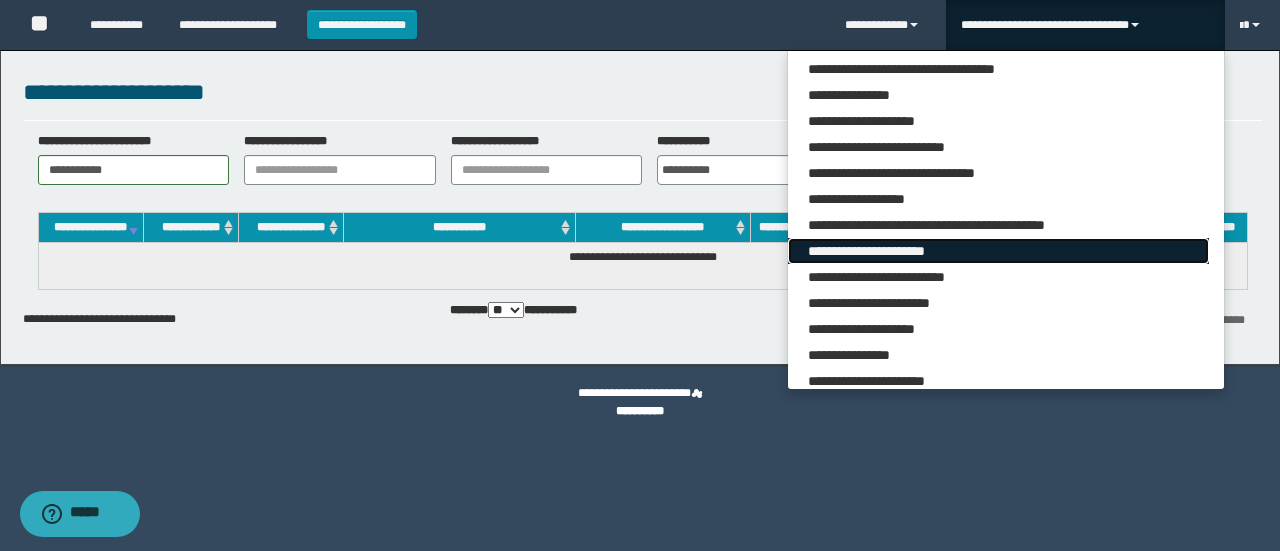 click on "**********" at bounding box center (998, 251) 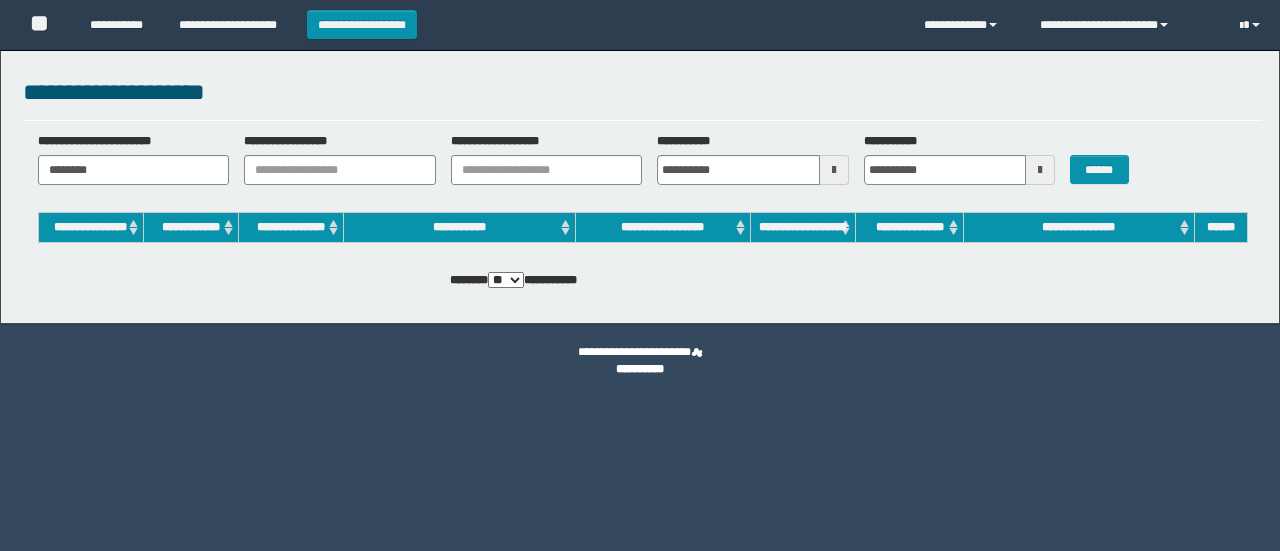 scroll, scrollTop: 0, scrollLeft: 0, axis: both 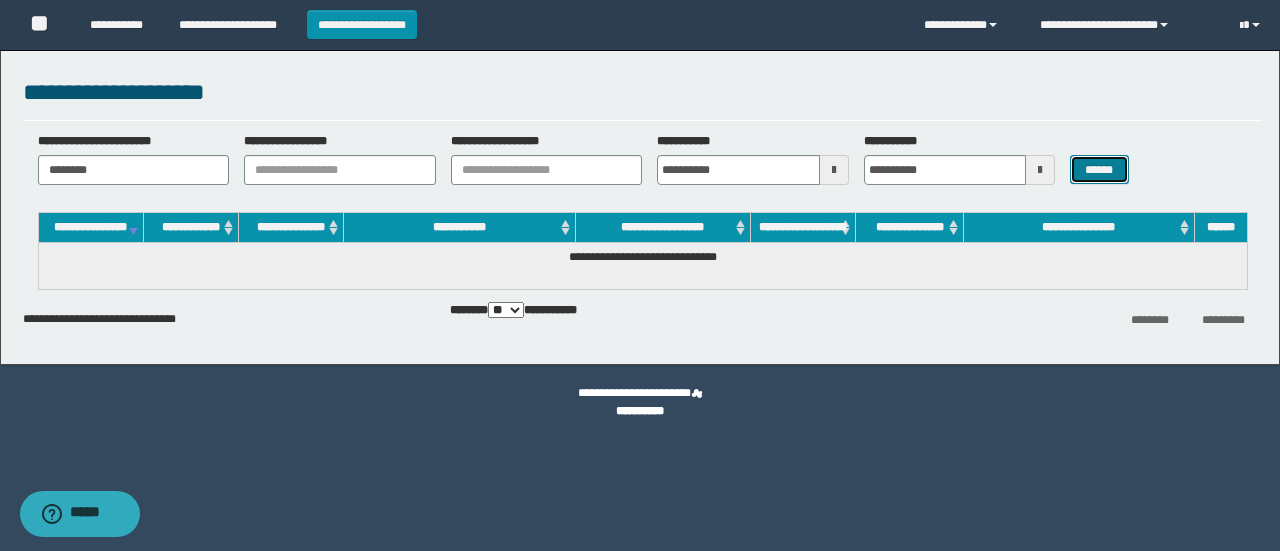 click on "******" at bounding box center [1099, 169] 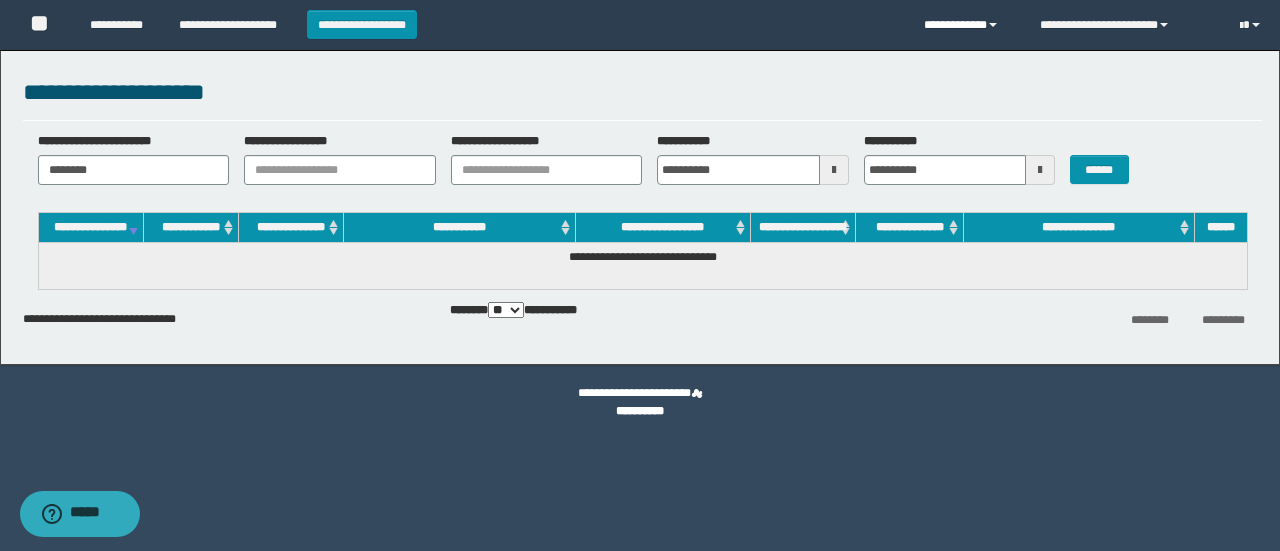 click on "**********" at bounding box center [966, 25] 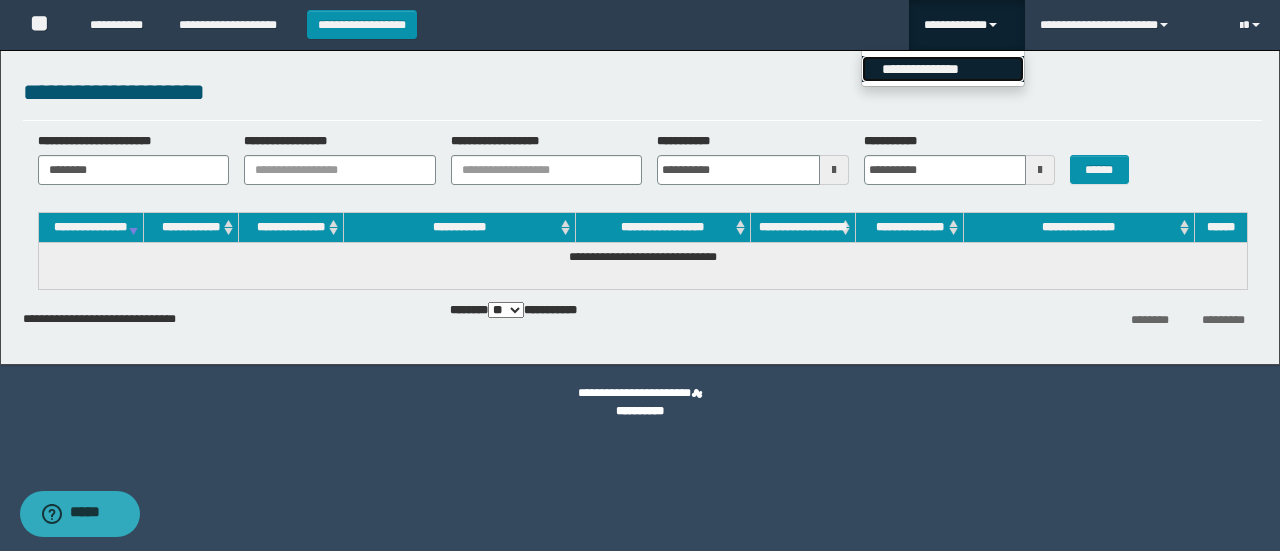 click on "**********" at bounding box center (943, 69) 